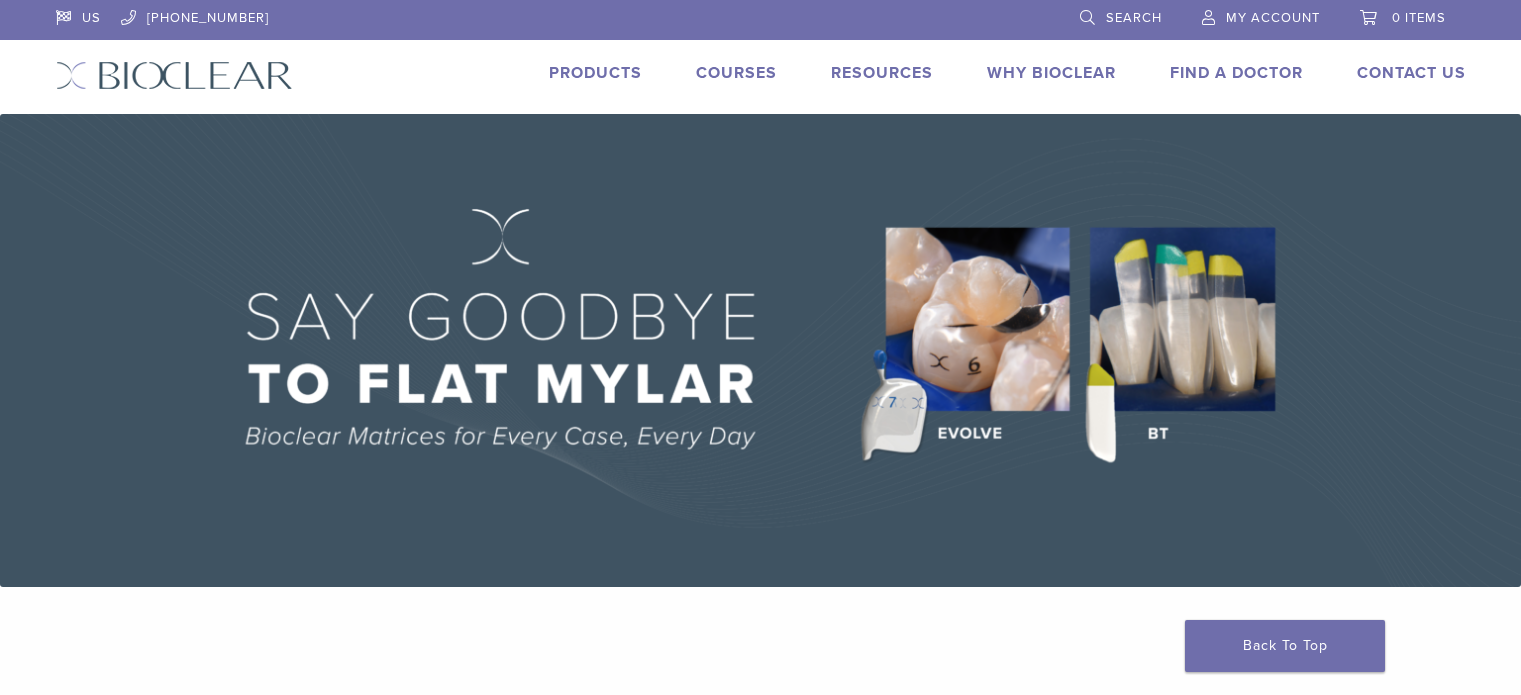 scroll, scrollTop: 0, scrollLeft: 0, axis: both 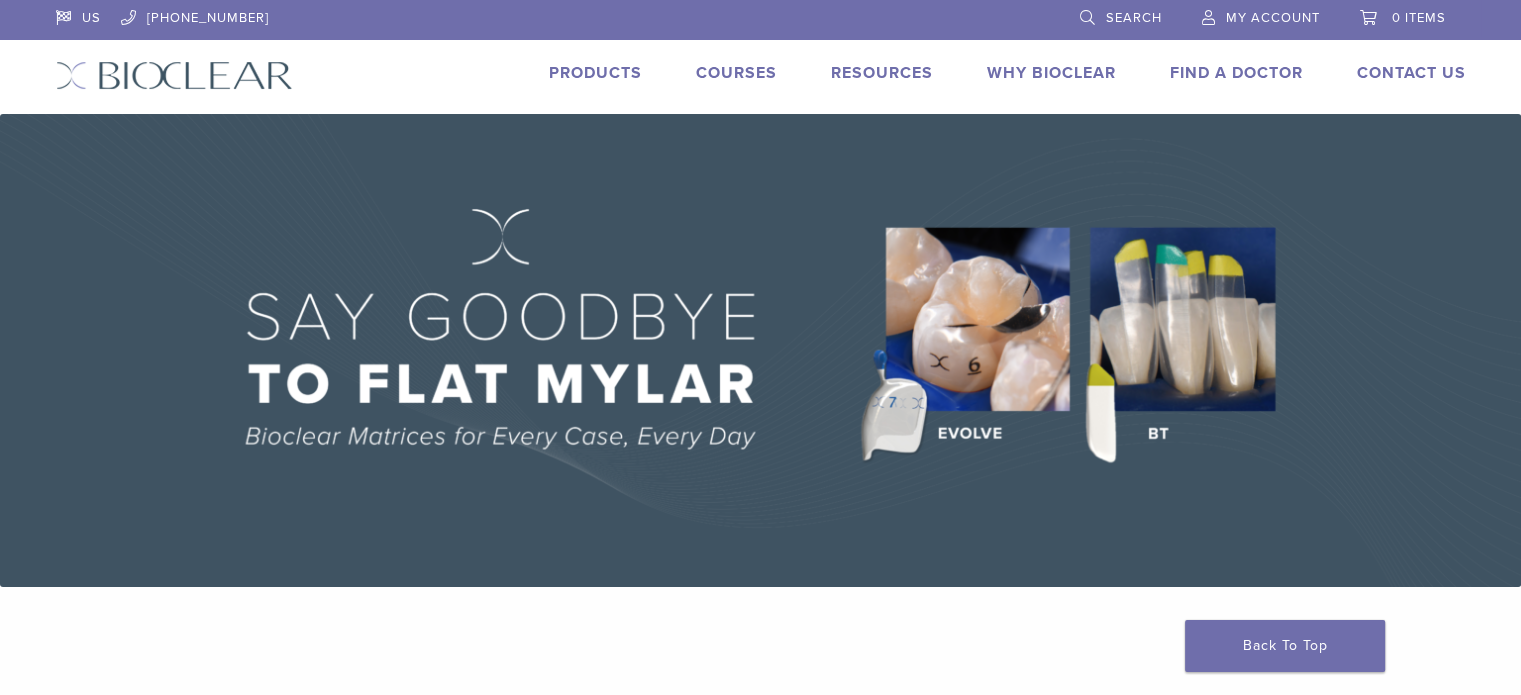 click on "My Account" at bounding box center [1261, 15] 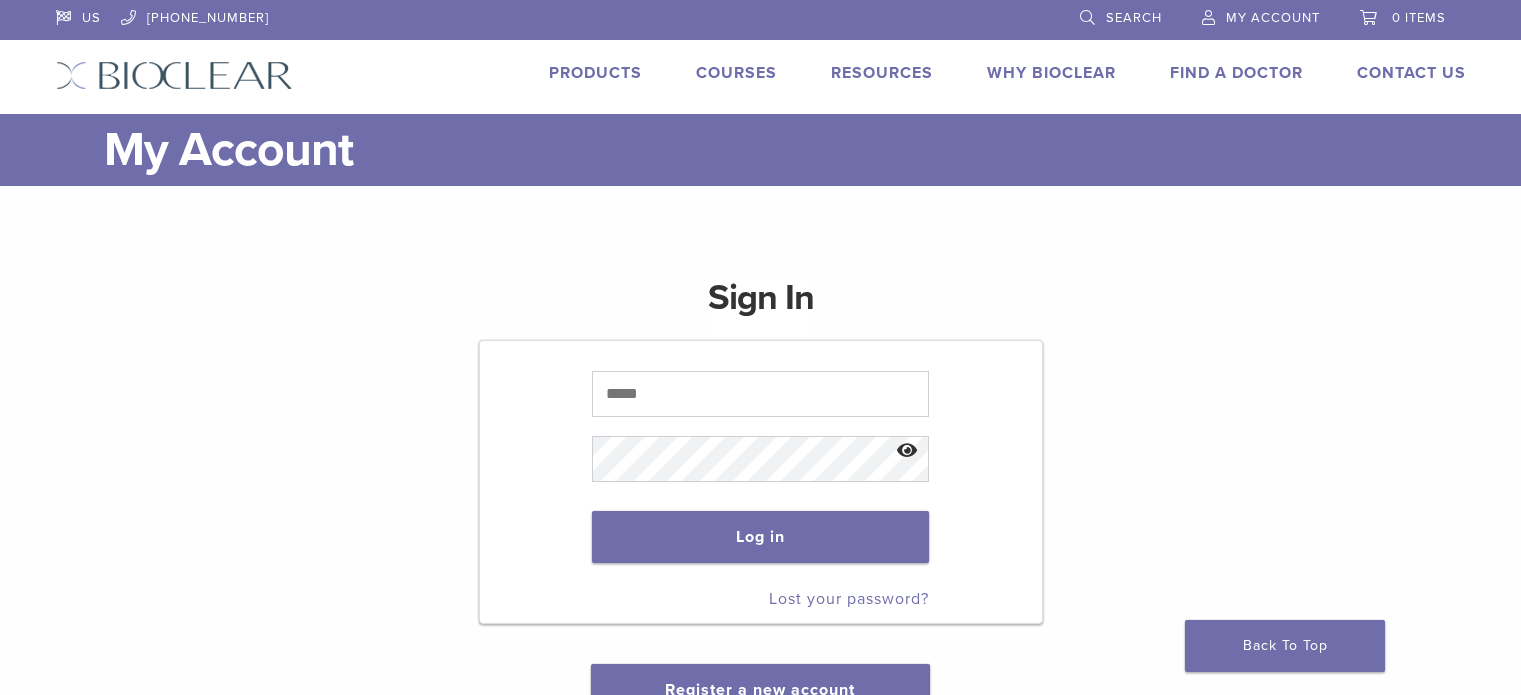 scroll, scrollTop: 0, scrollLeft: 0, axis: both 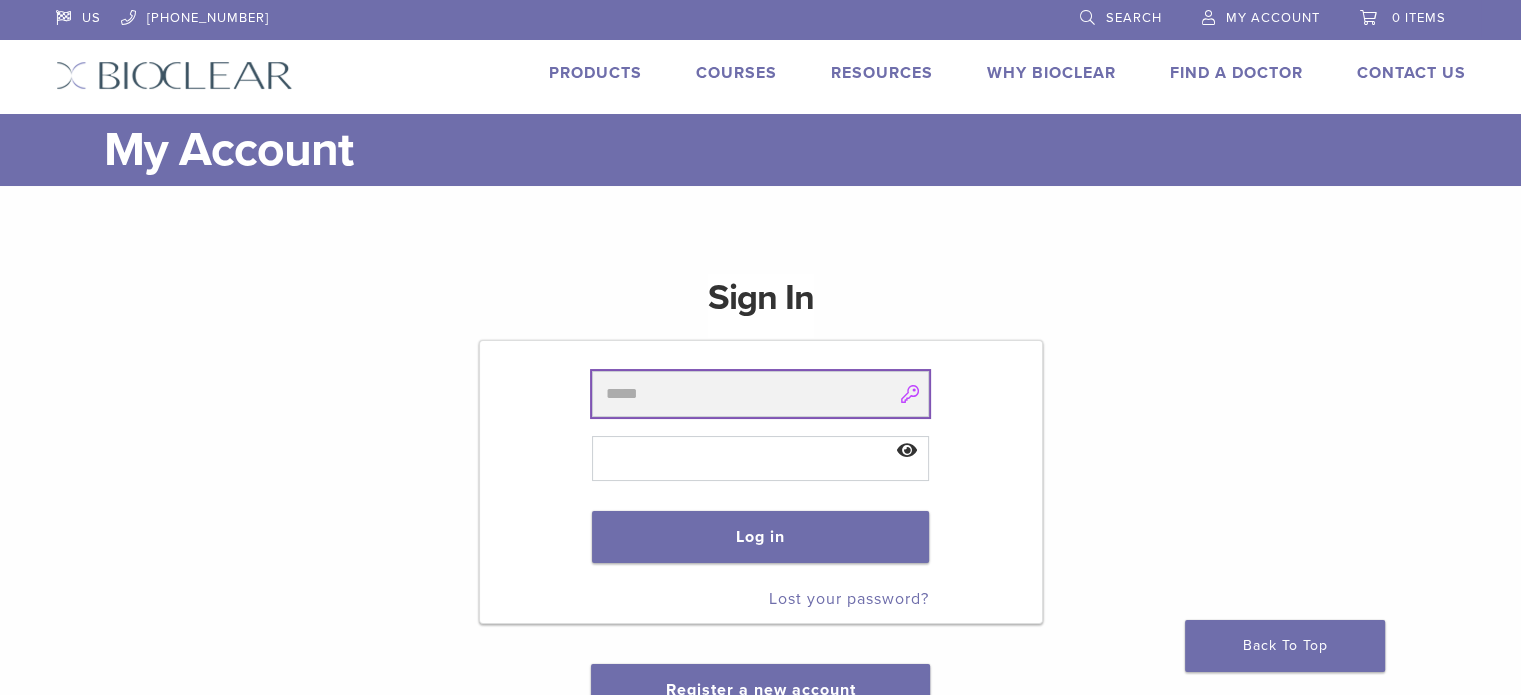 click at bounding box center [760, 394] 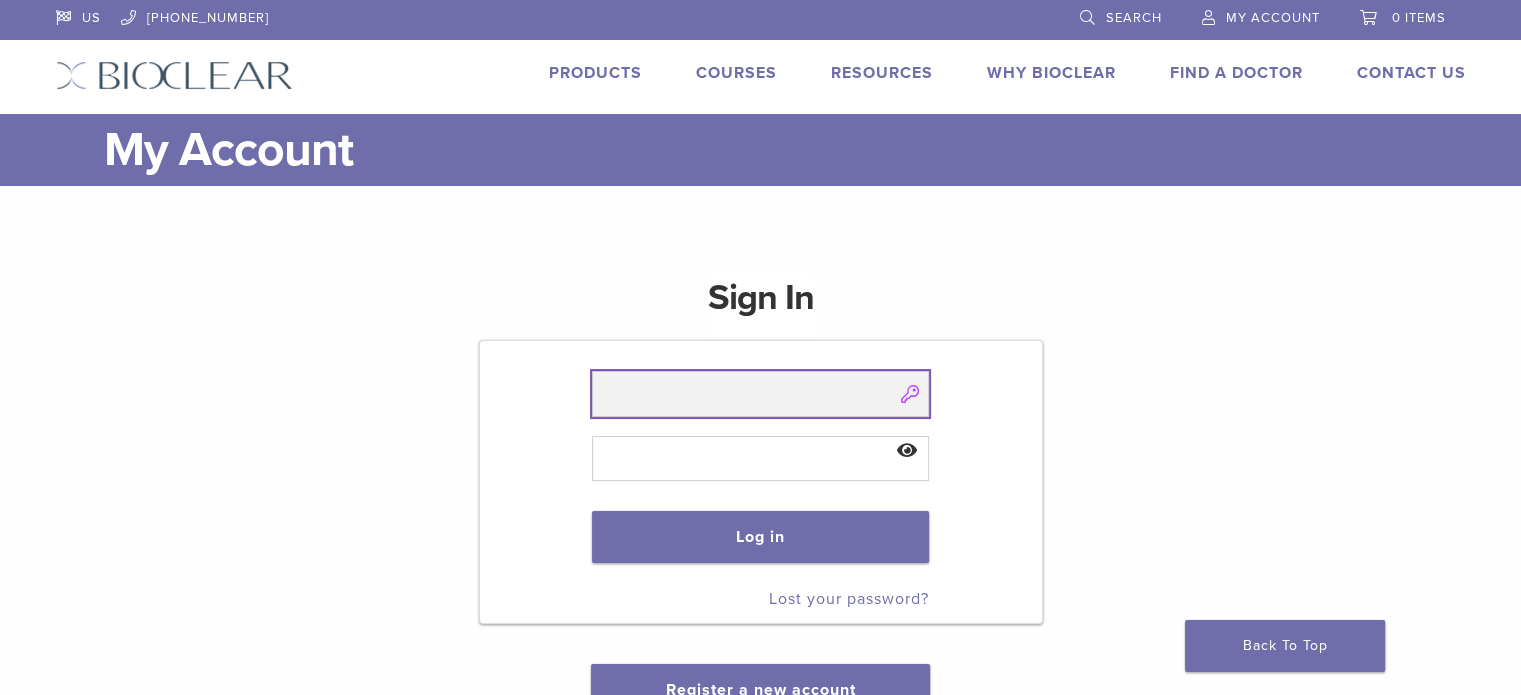 click at bounding box center (760, 394) 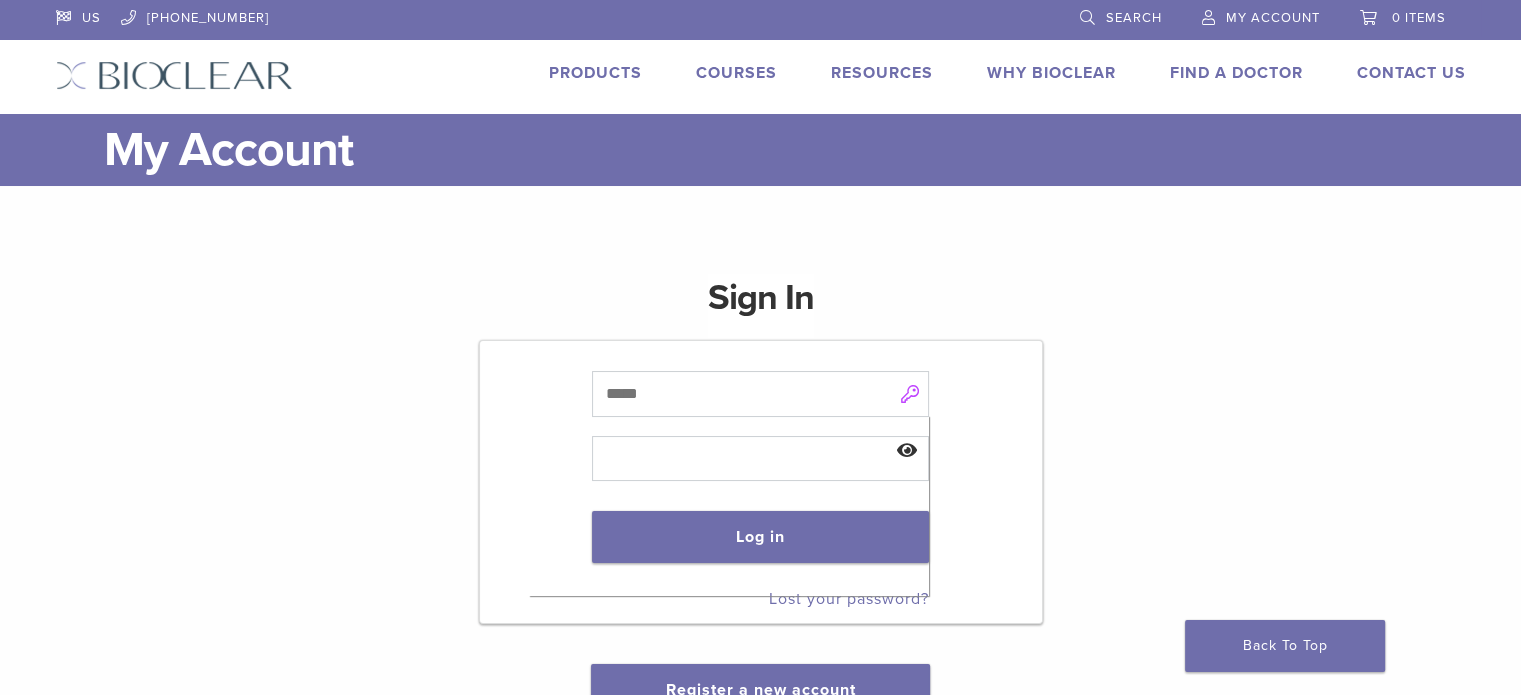 drag, startPoint x: 515, startPoint y: 385, endPoint x: 610, endPoint y: 387, distance: 95.02105 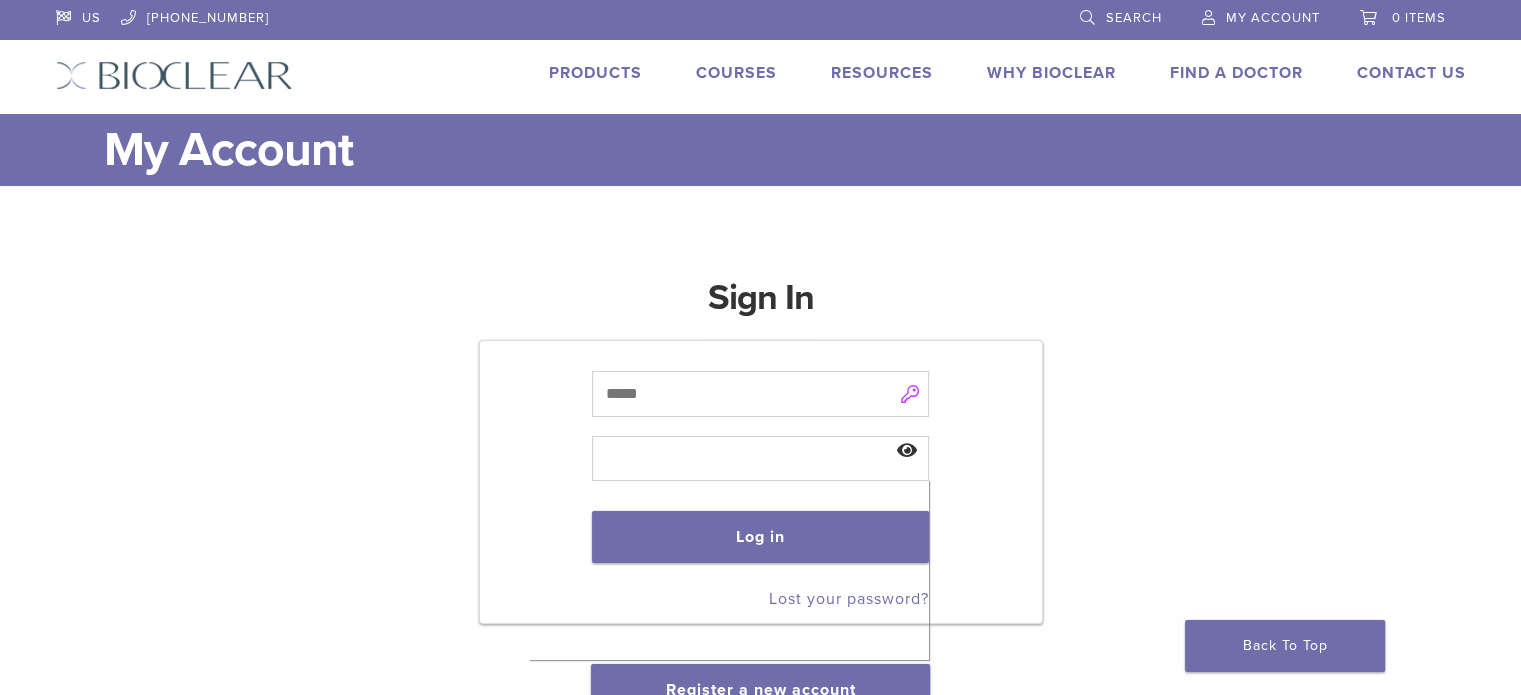 click on "Products" at bounding box center [595, 73] 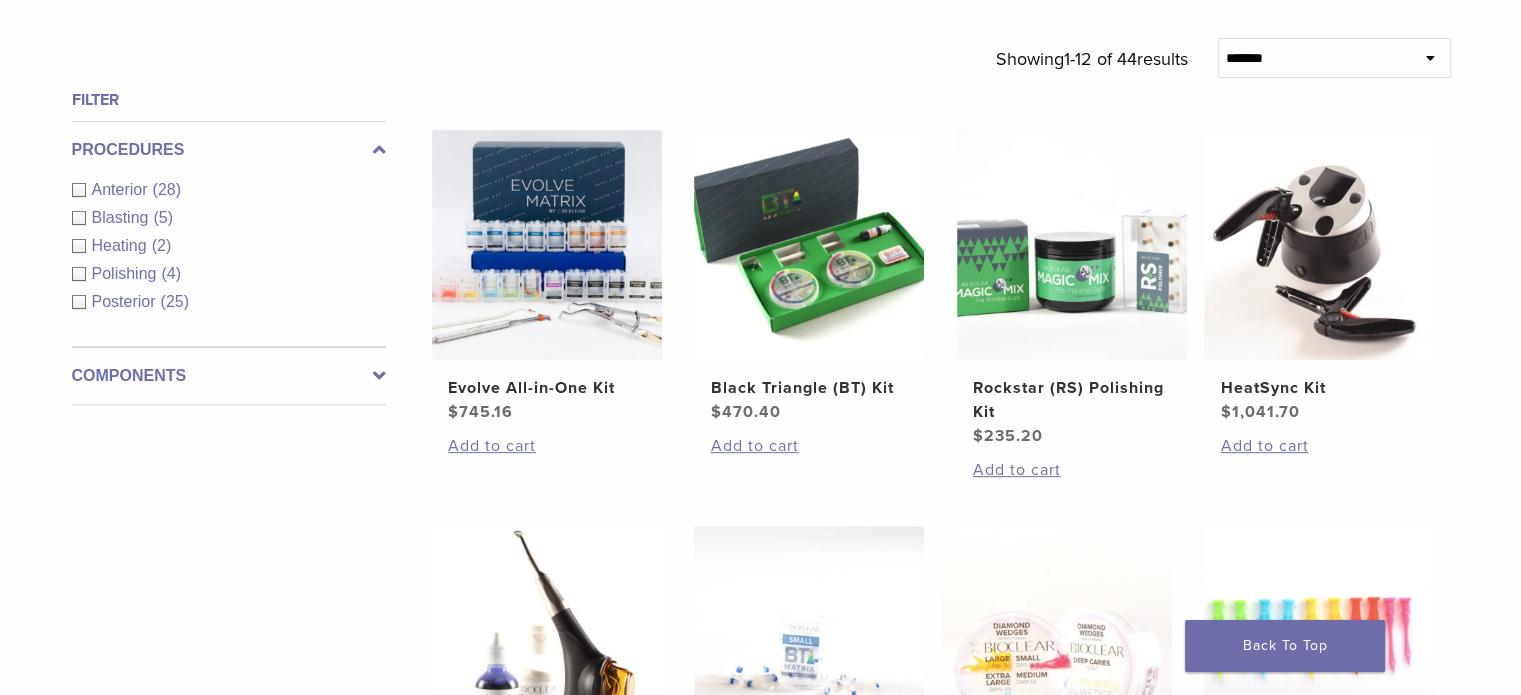 scroll, scrollTop: 700, scrollLeft: 0, axis: vertical 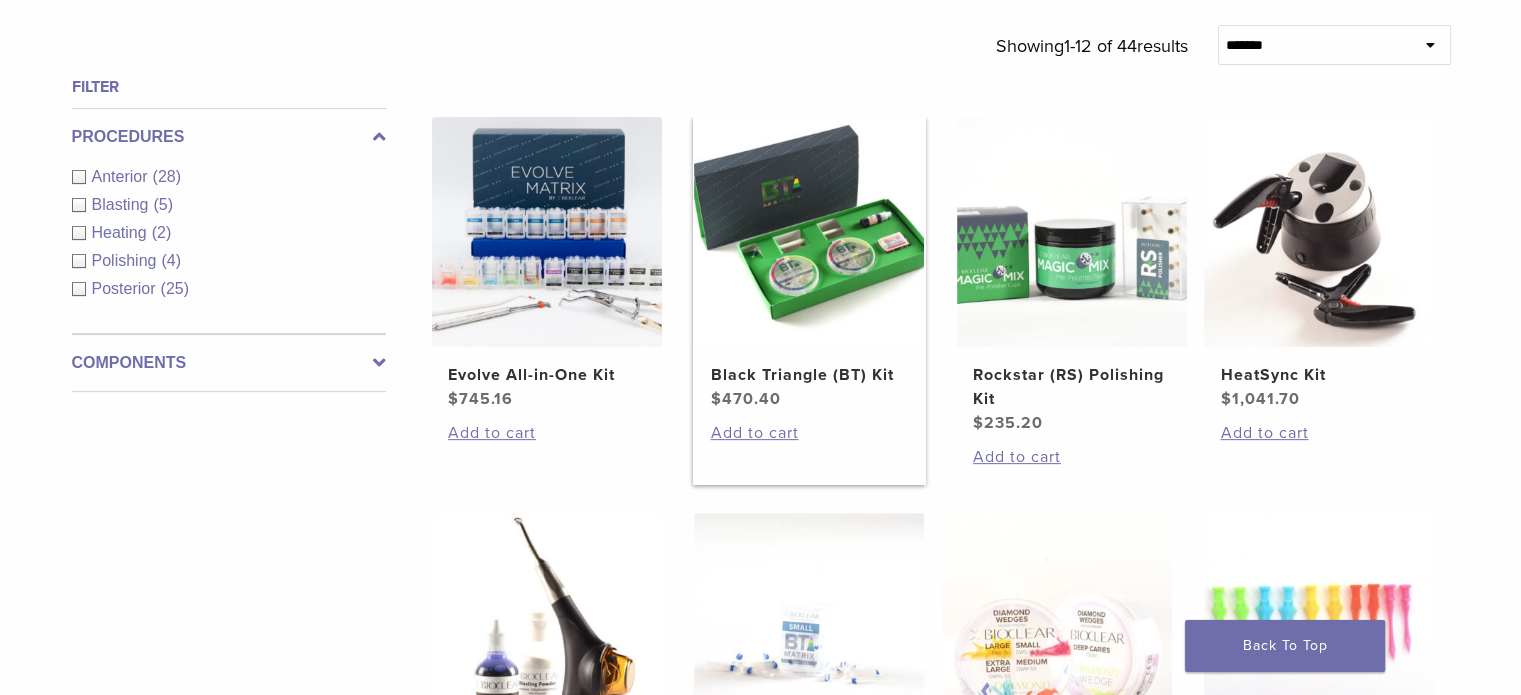 click at bounding box center (809, 232) 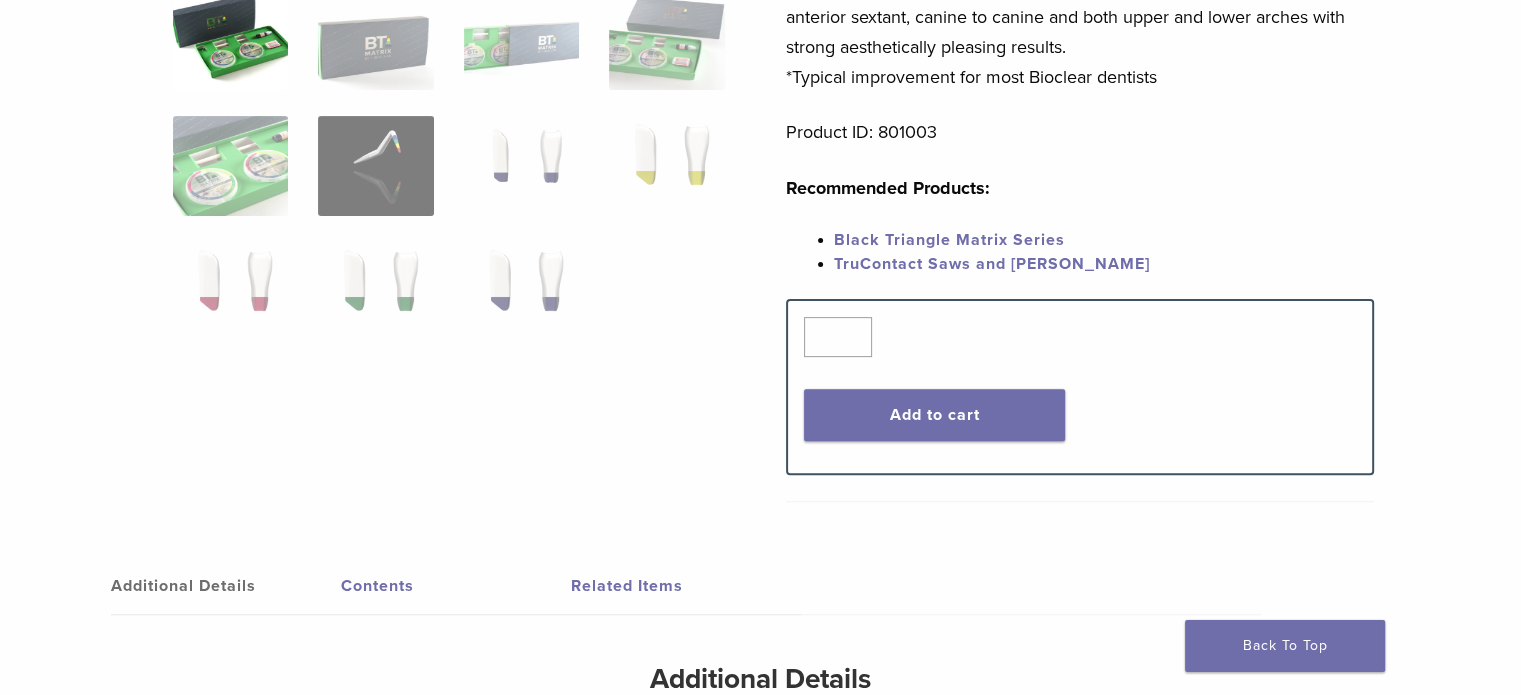 scroll, scrollTop: 600, scrollLeft: 0, axis: vertical 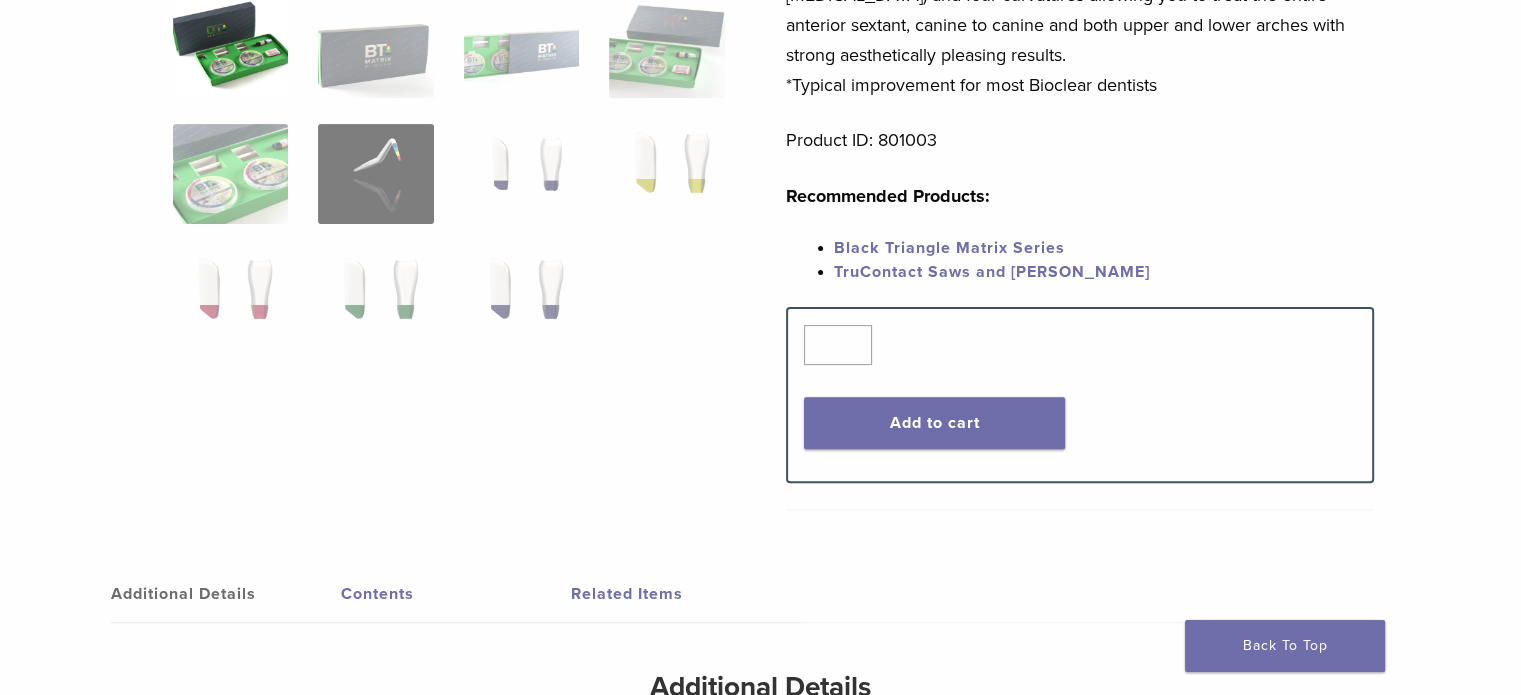 click on "Related Items" at bounding box center (686, 594) 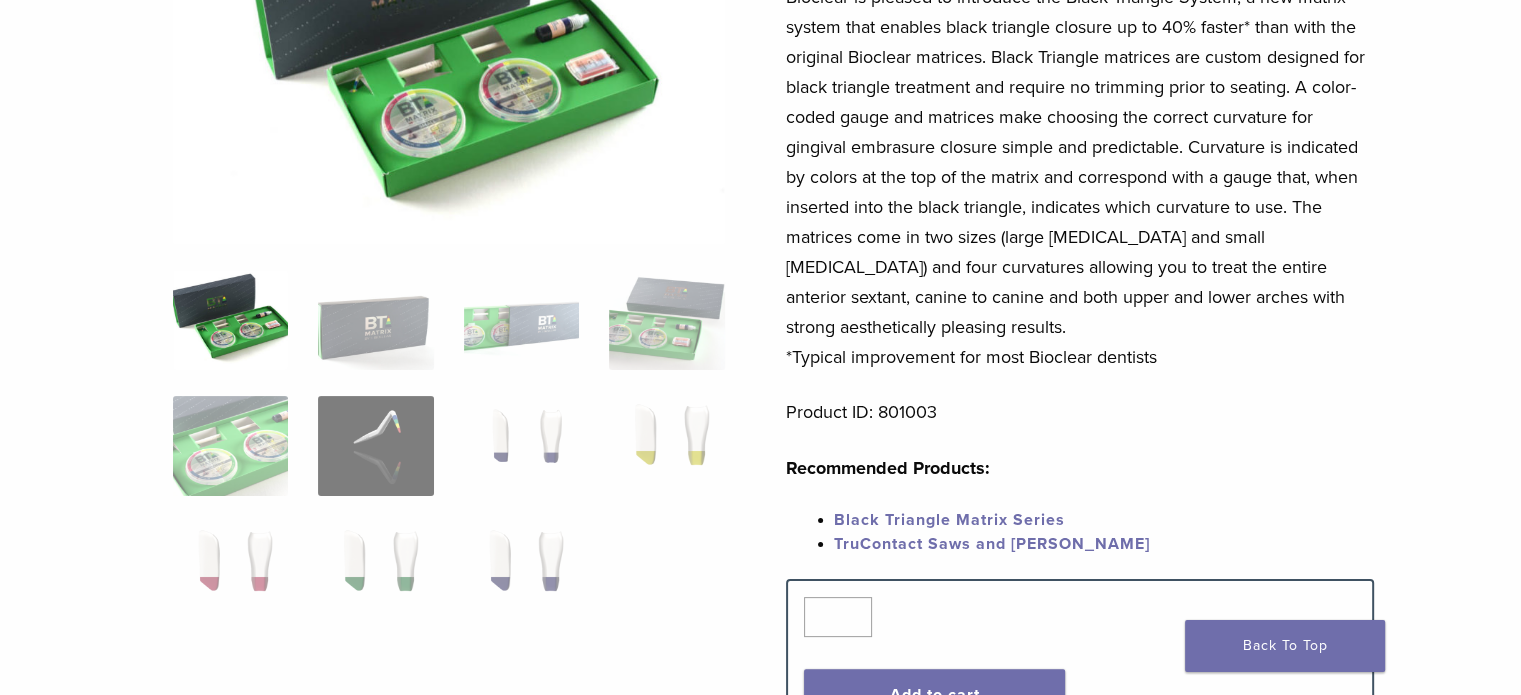 scroll, scrollTop: 0, scrollLeft: 0, axis: both 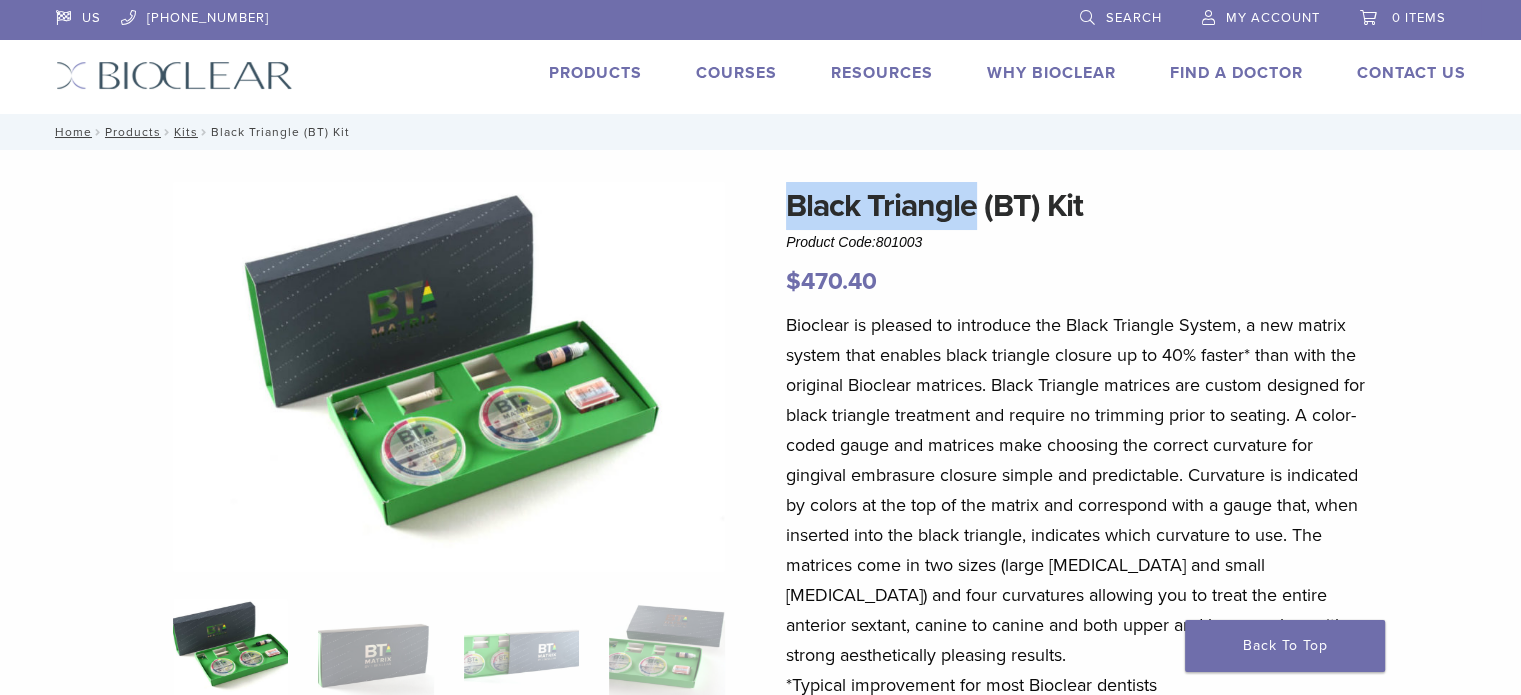 drag, startPoint x: 972, startPoint y: 208, endPoint x: 795, endPoint y: 215, distance: 177.13837 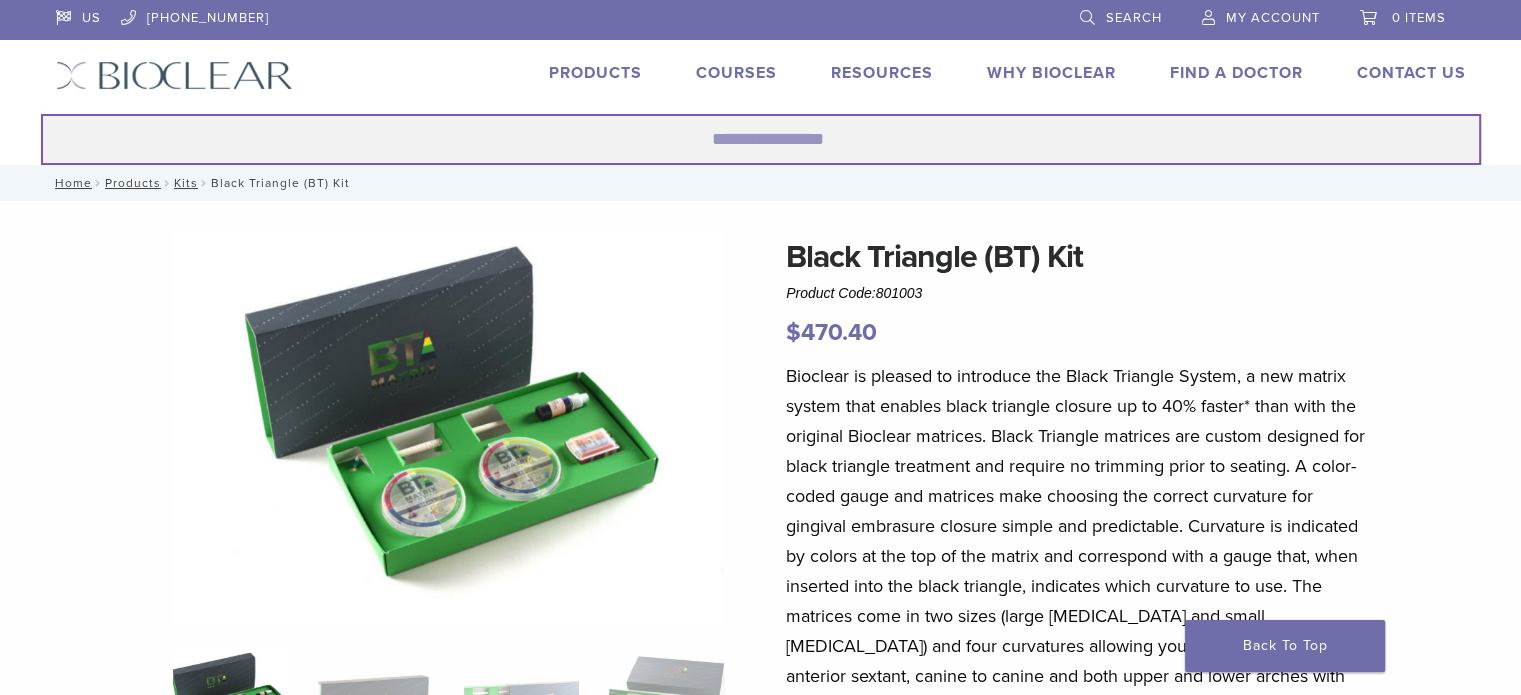 click on "Search for:" at bounding box center (761, 139) 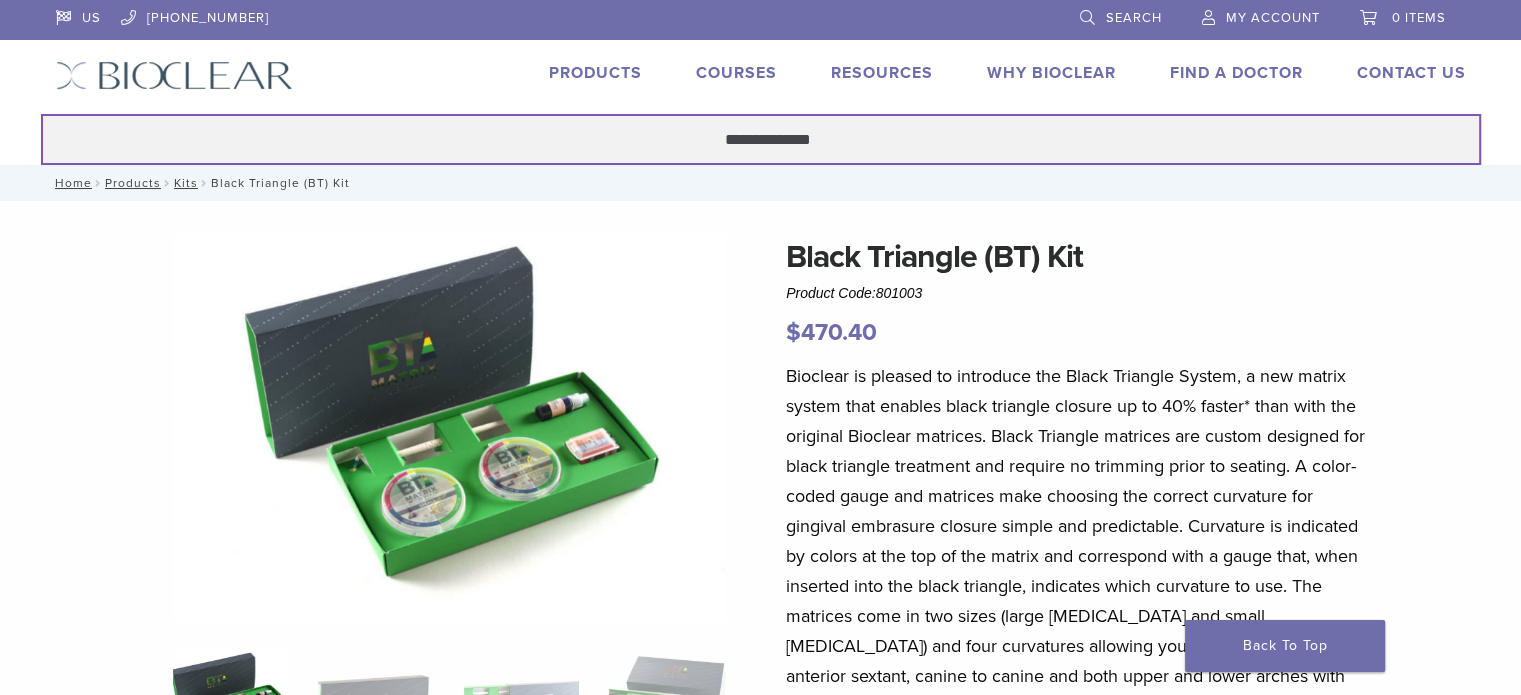 type on "**********" 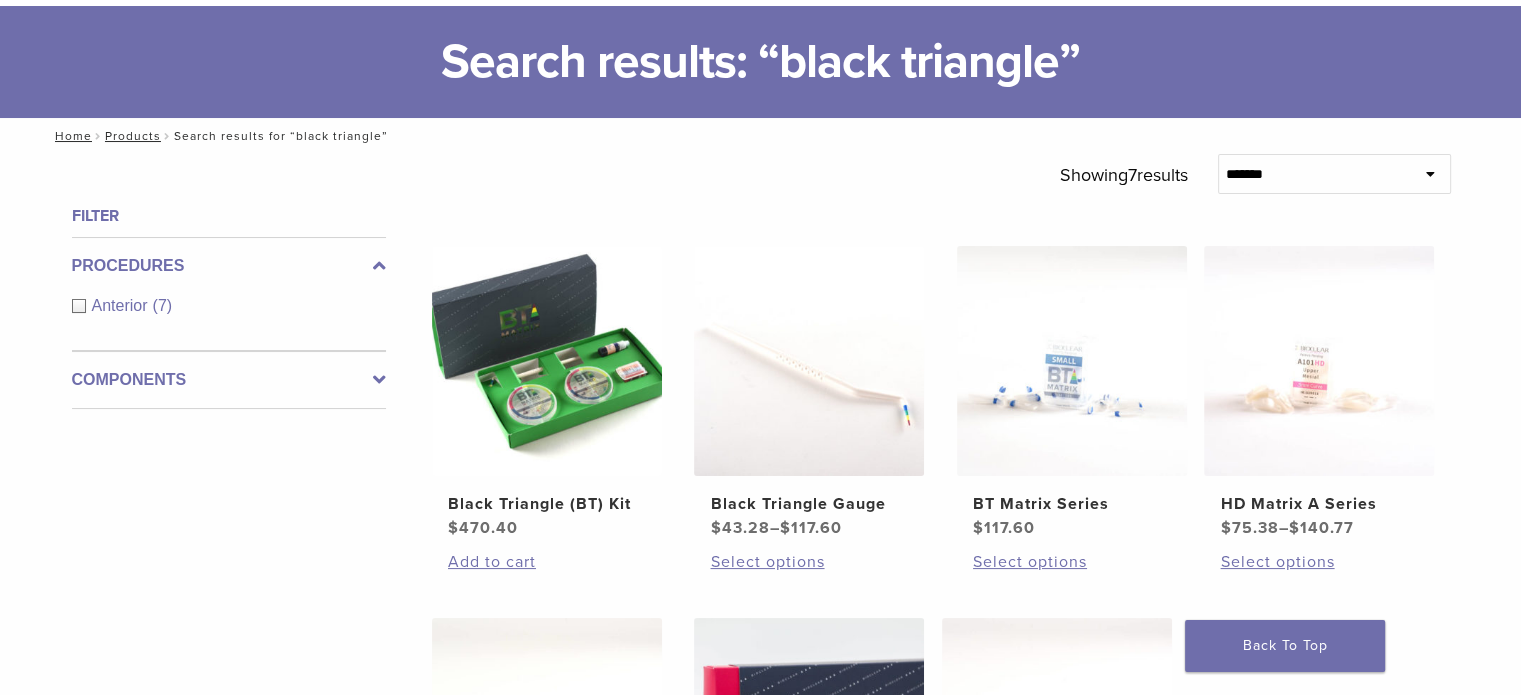 scroll, scrollTop: 0, scrollLeft: 0, axis: both 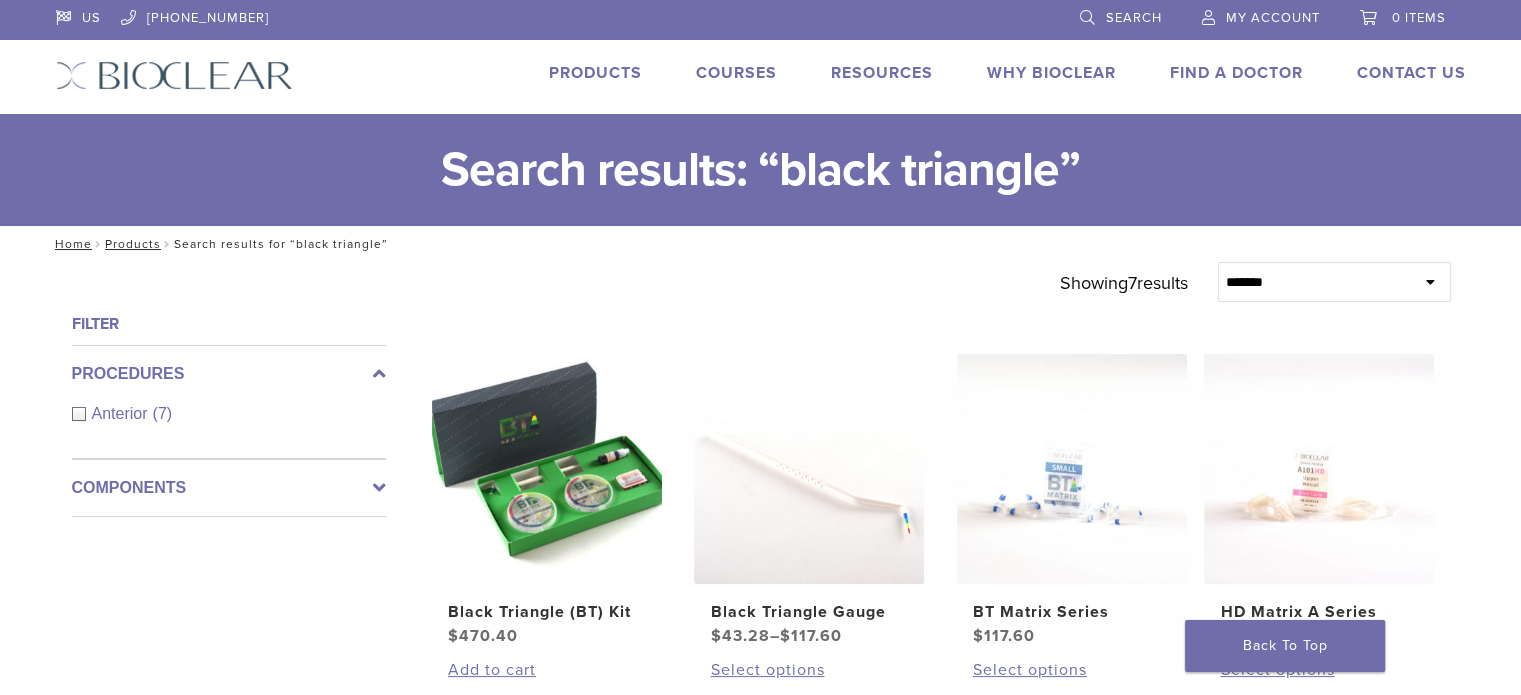 click on "Search" at bounding box center (1134, 18) 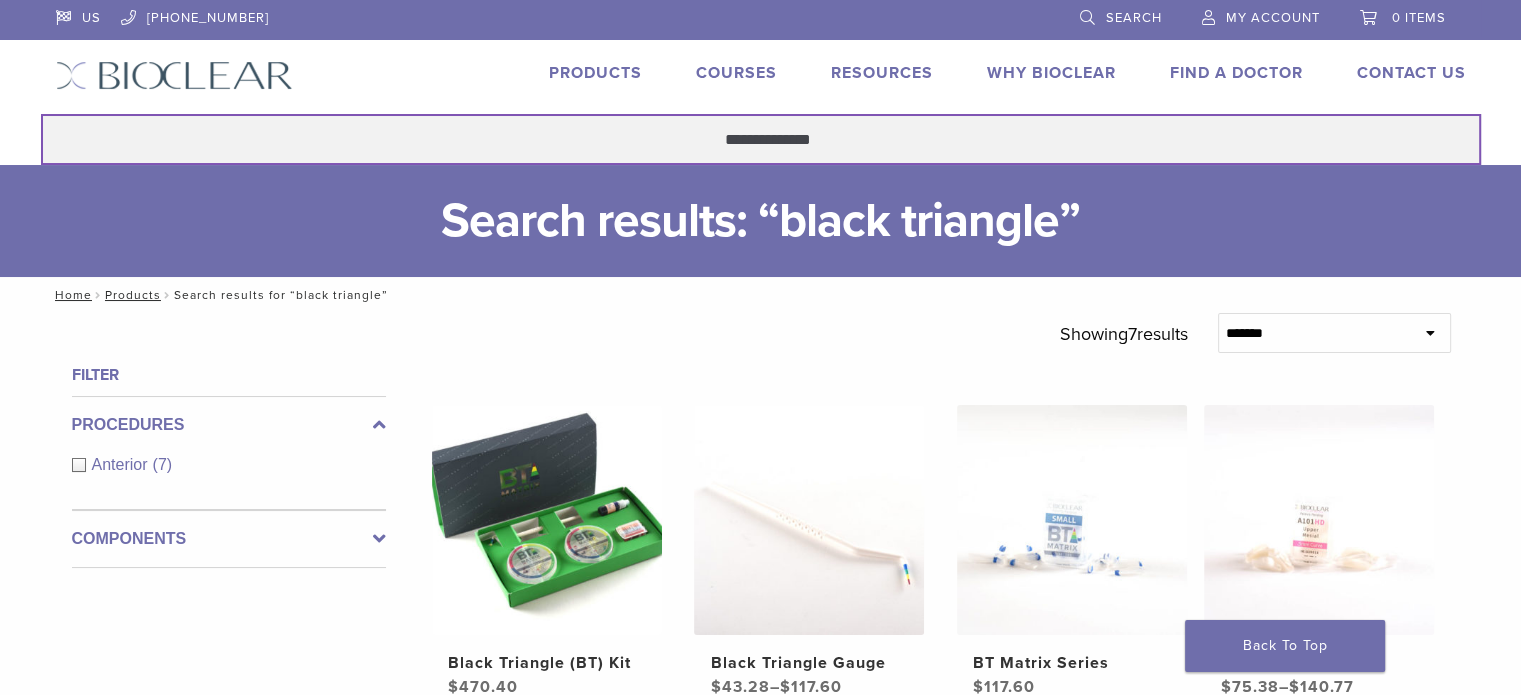 click on "**********" at bounding box center [761, 139] 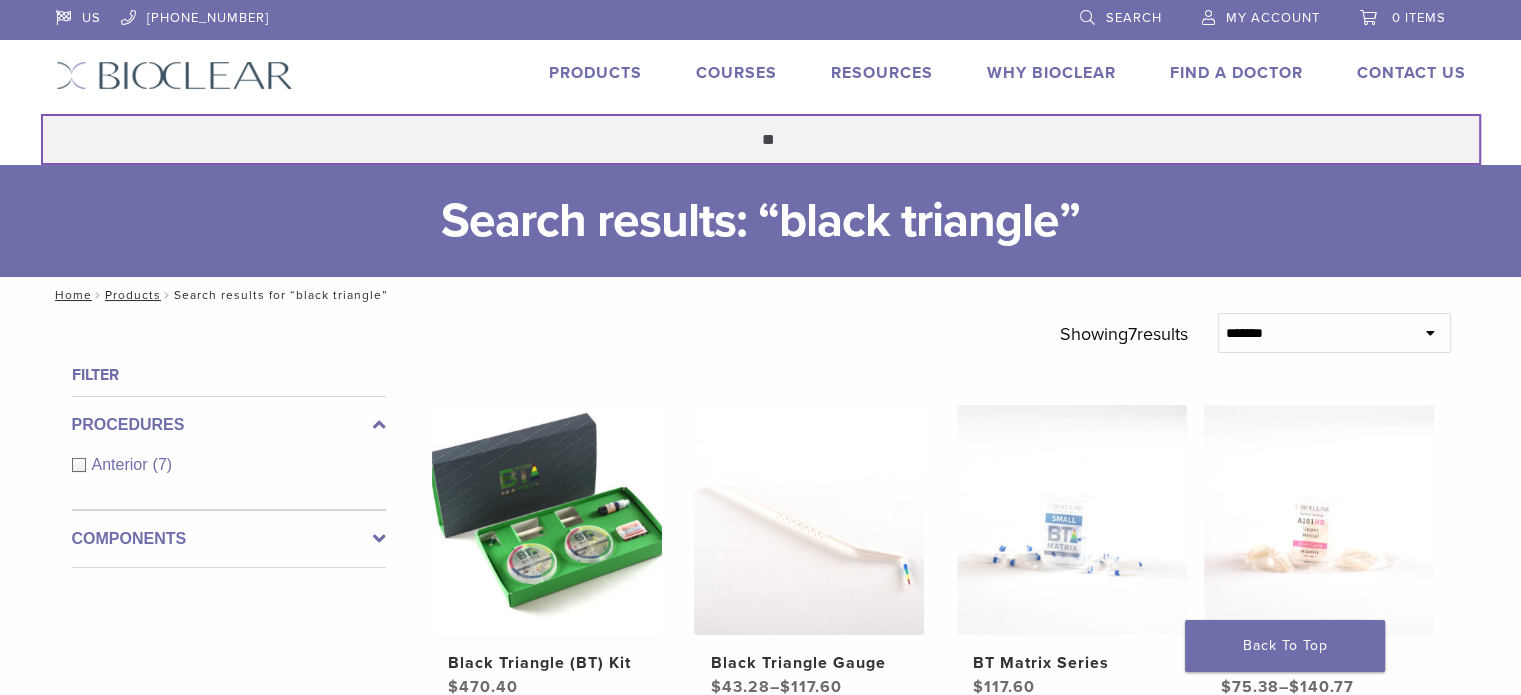 type on "*" 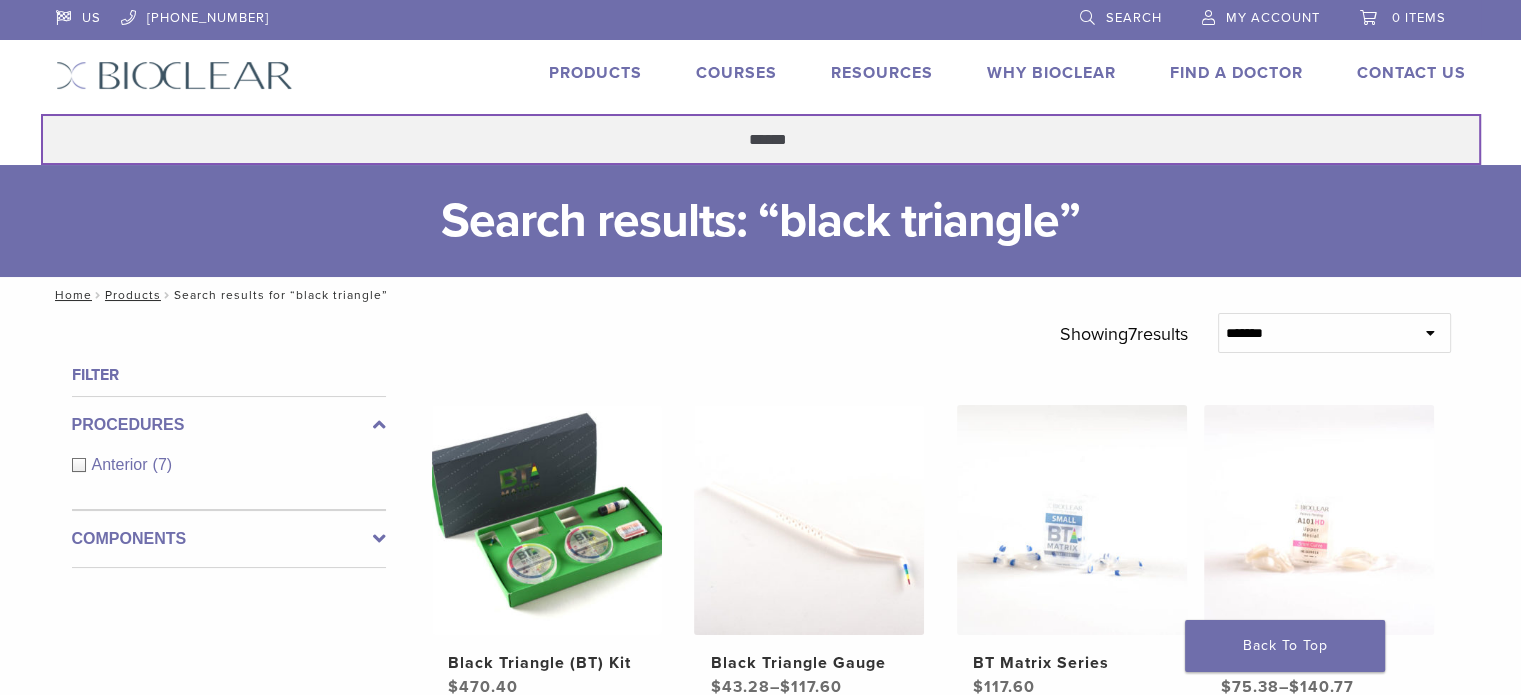 type on "******" 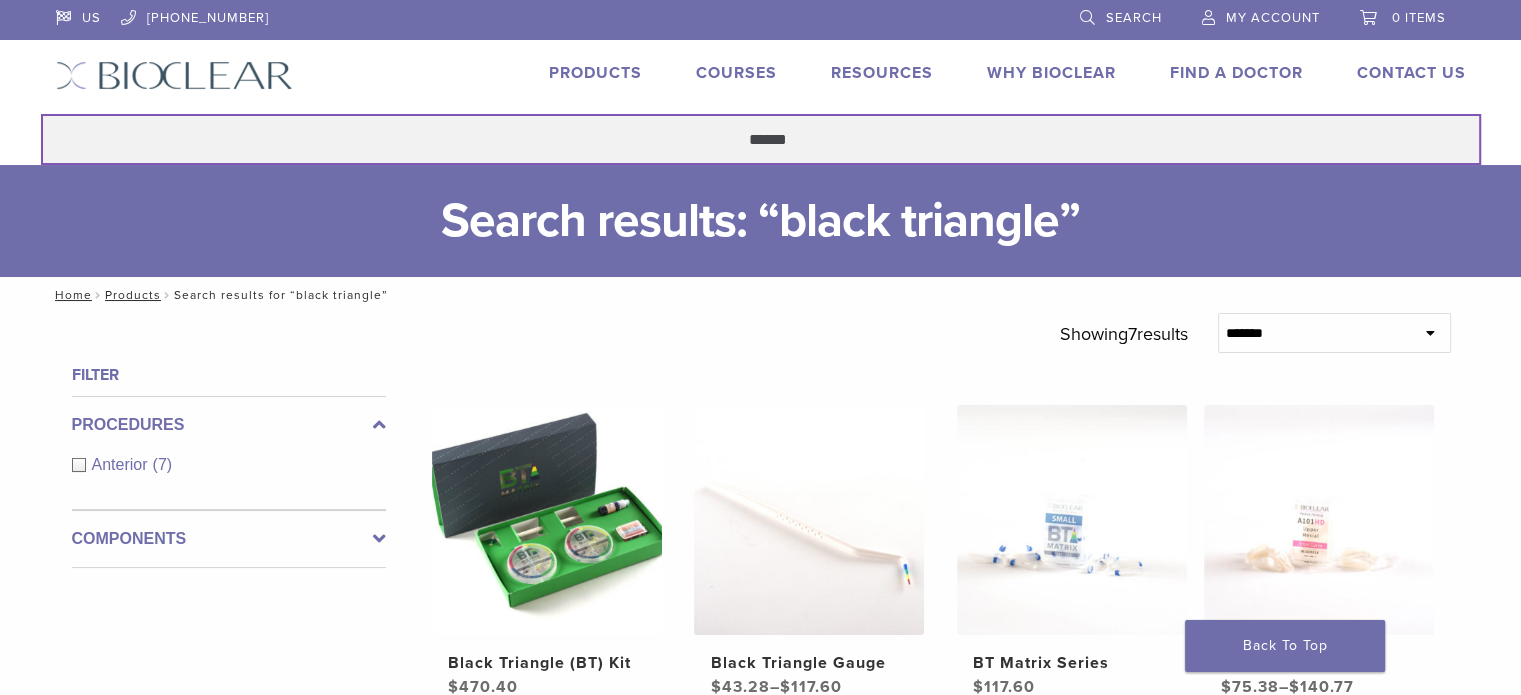 click on "Search" at bounding box center [40, 113] 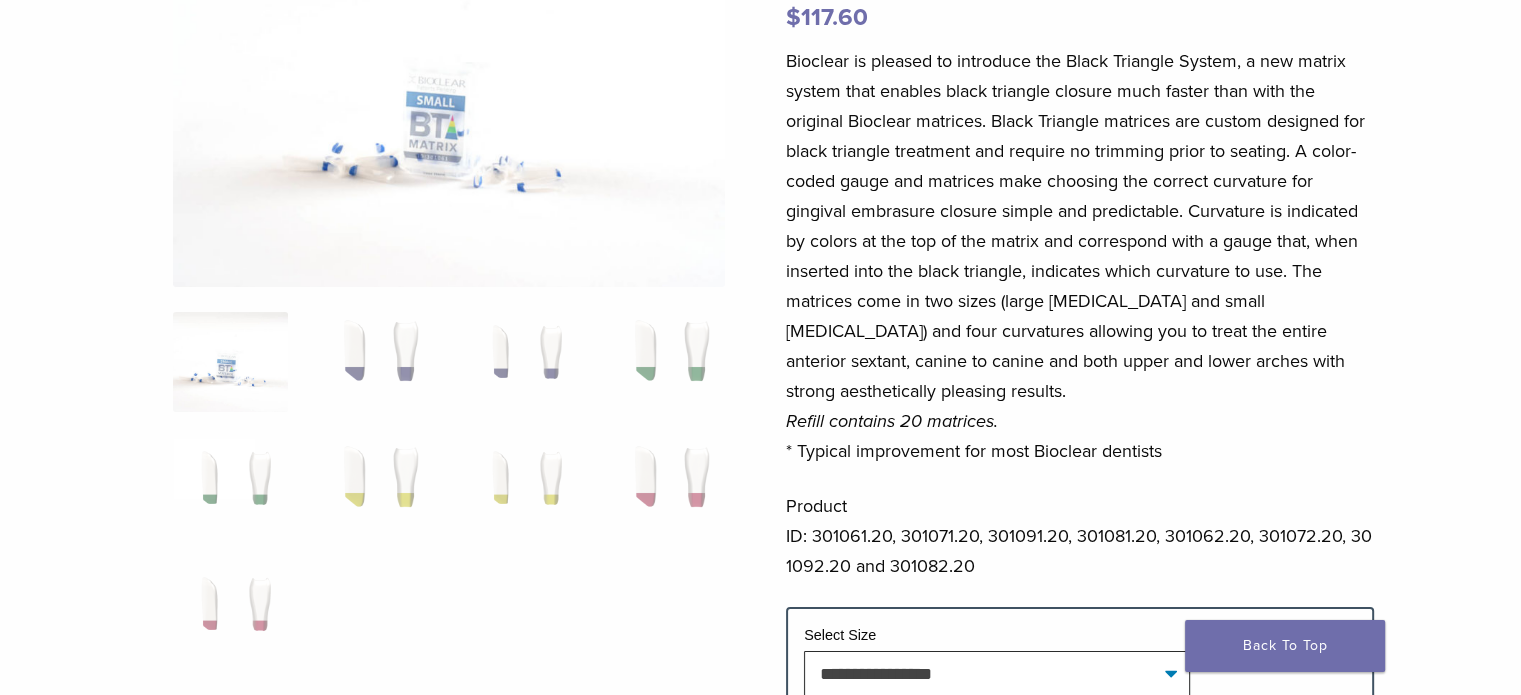 scroll, scrollTop: 300, scrollLeft: 0, axis: vertical 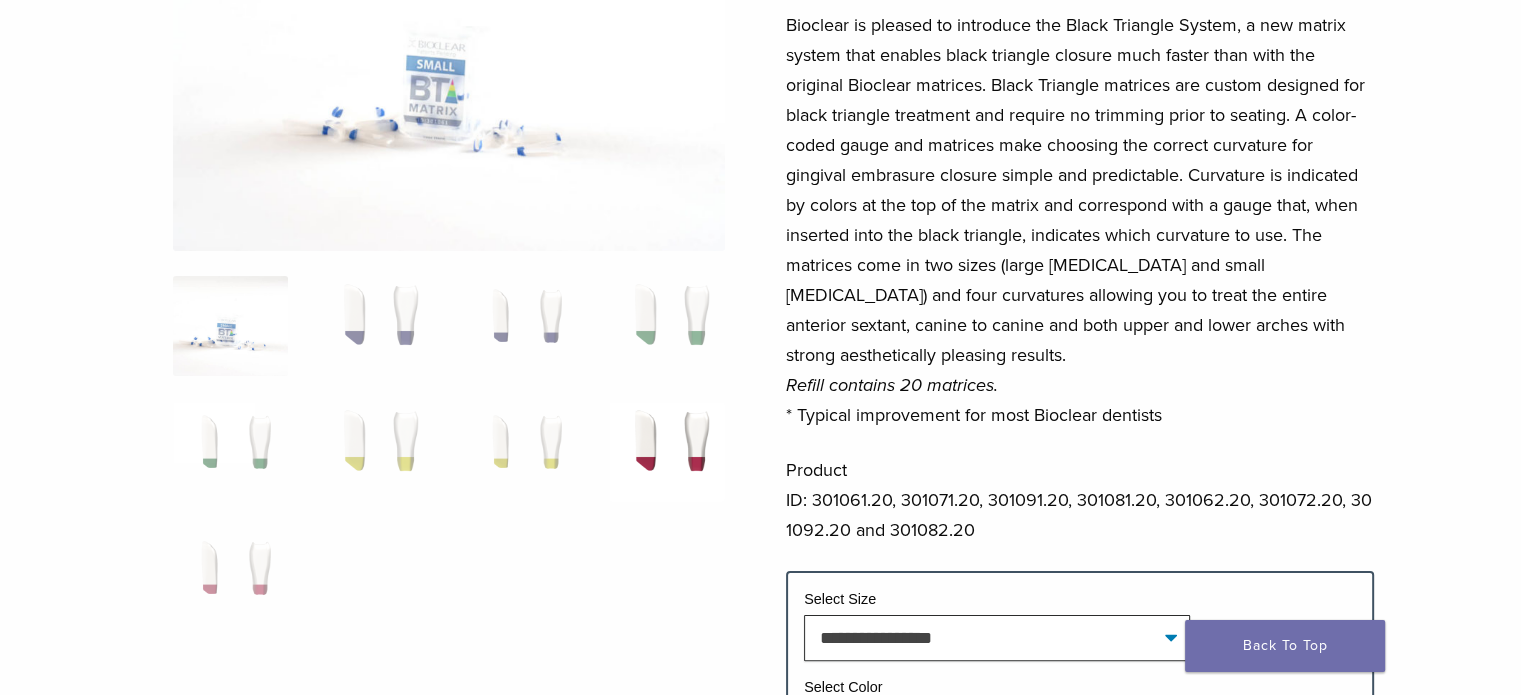 click at bounding box center [666, 452] 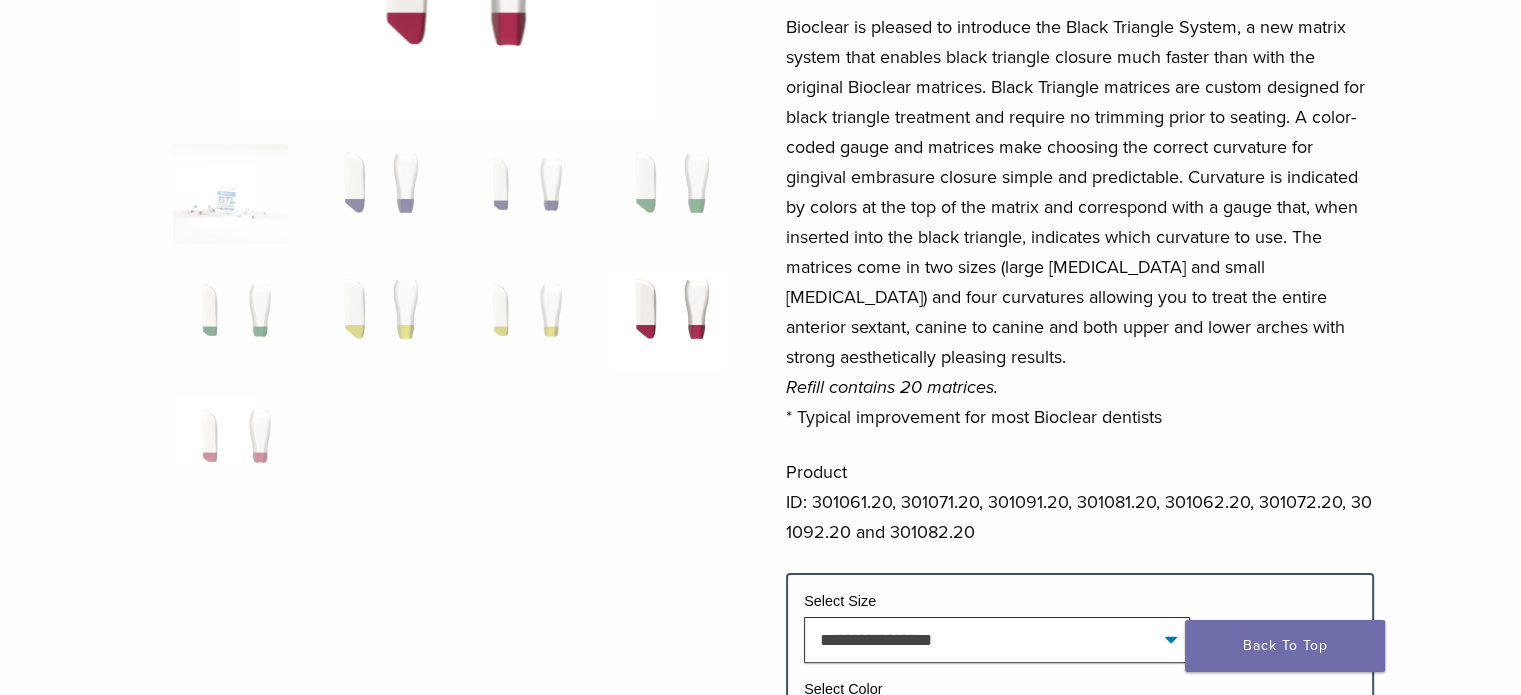 scroll, scrollTop: 300, scrollLeft: 0, axis: vertical 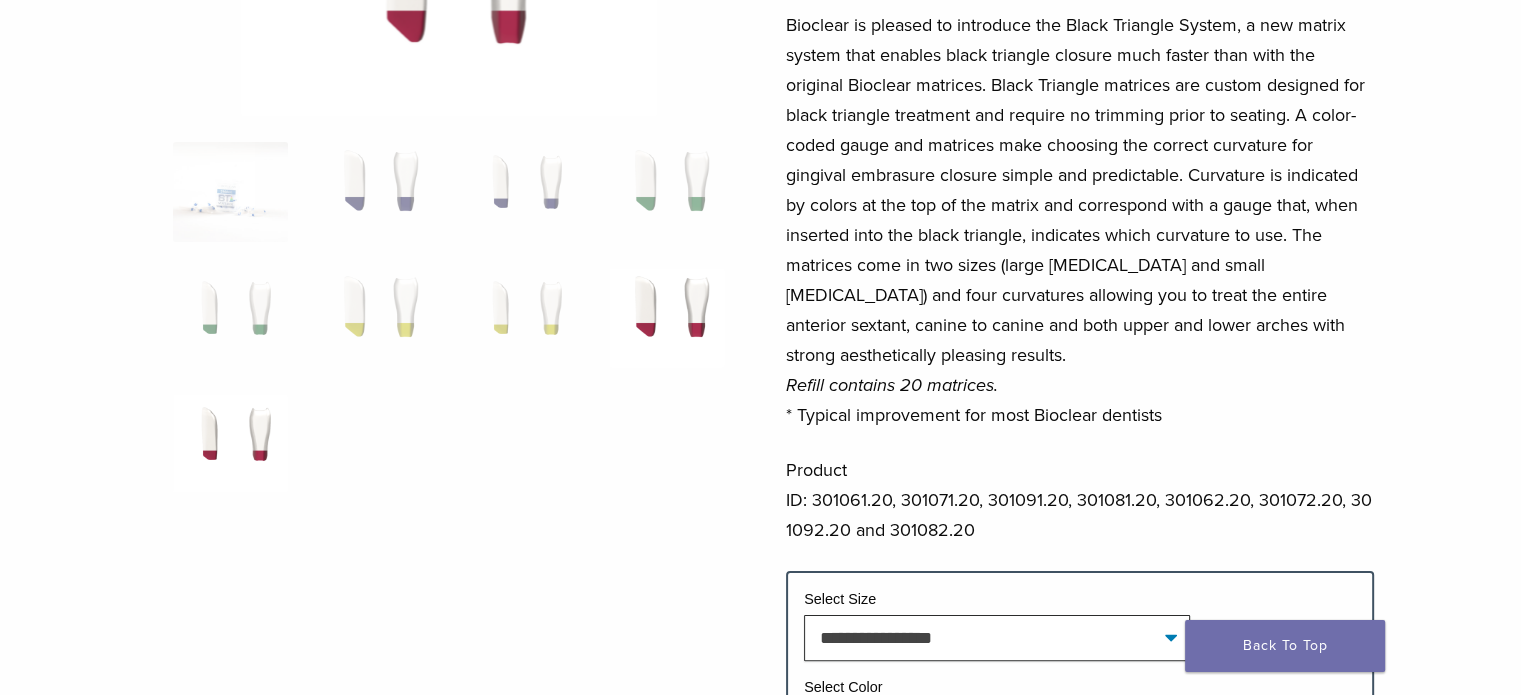 click at bounding box center [230, 444] 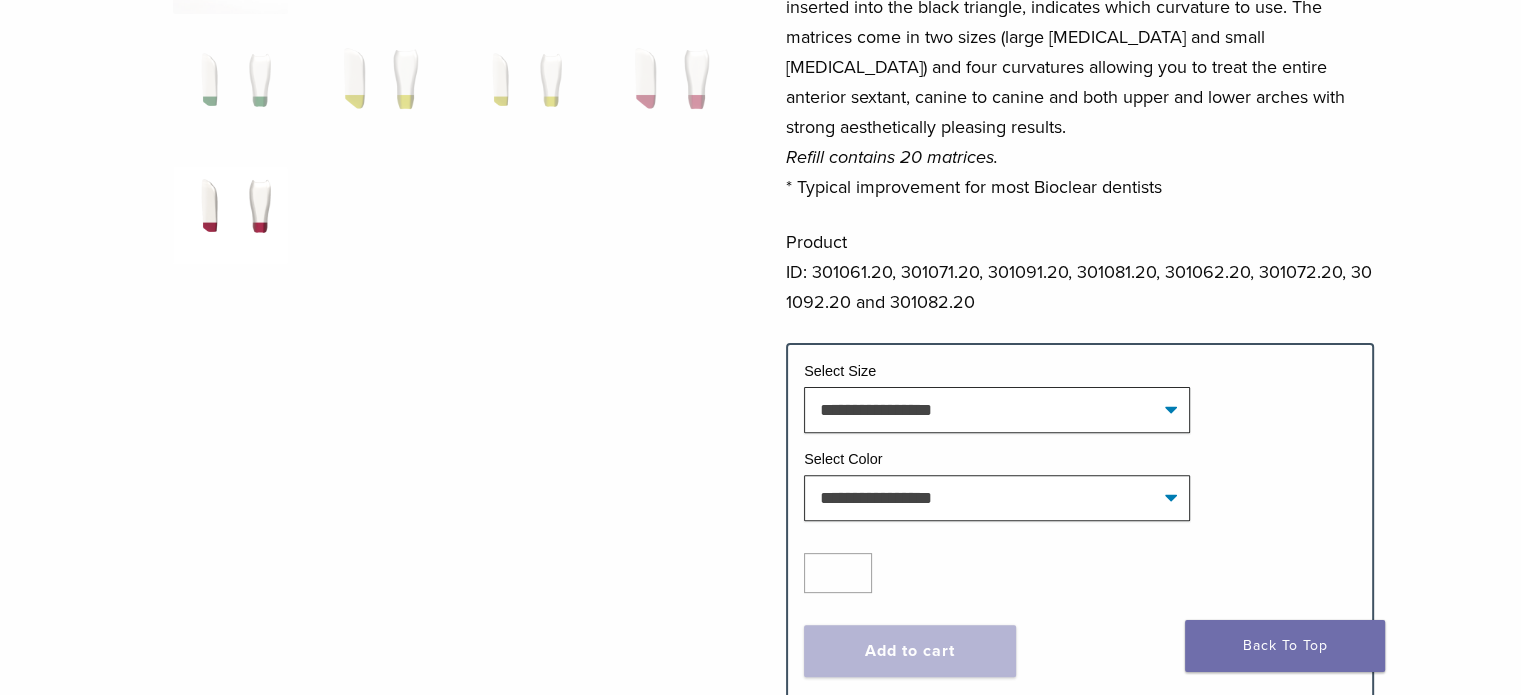 scroll, scrollTop: 500, scrollLeft: 0, axis: vertical 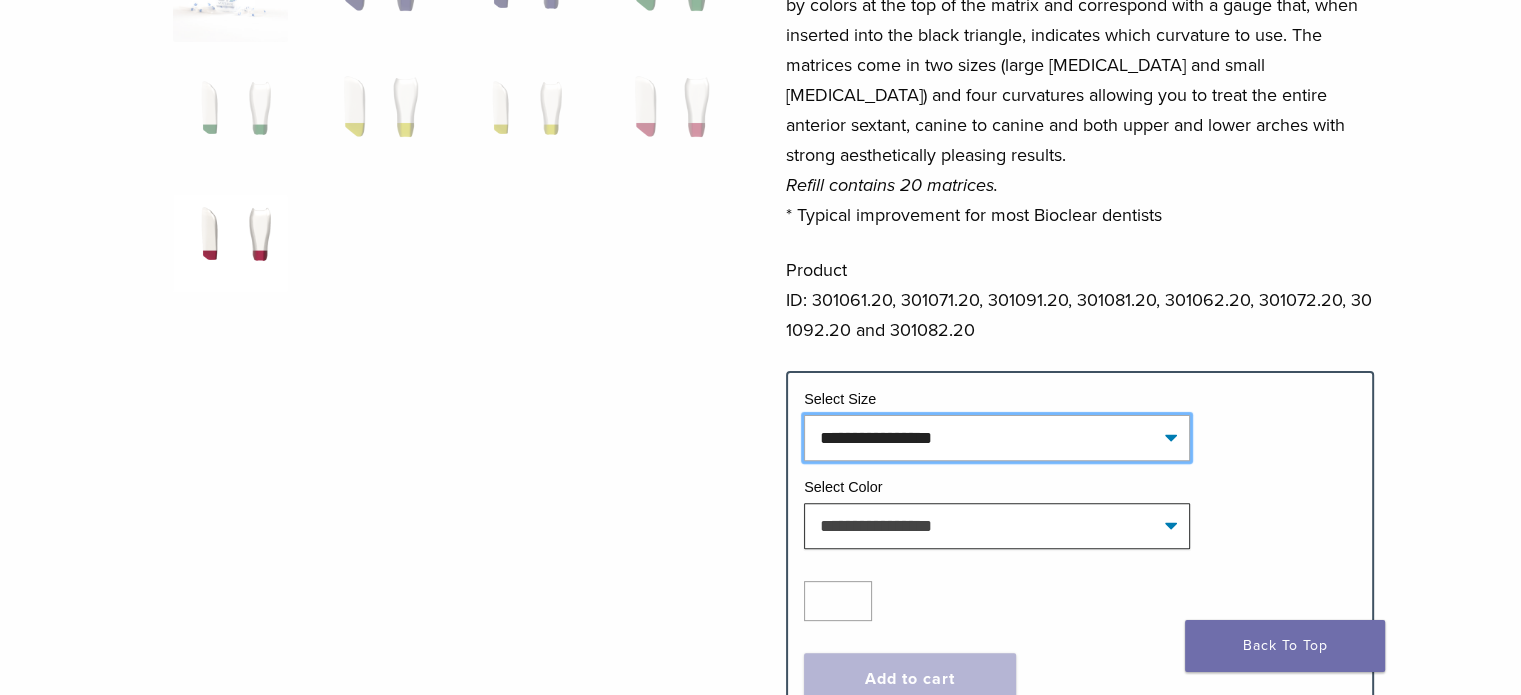 click on "**********" 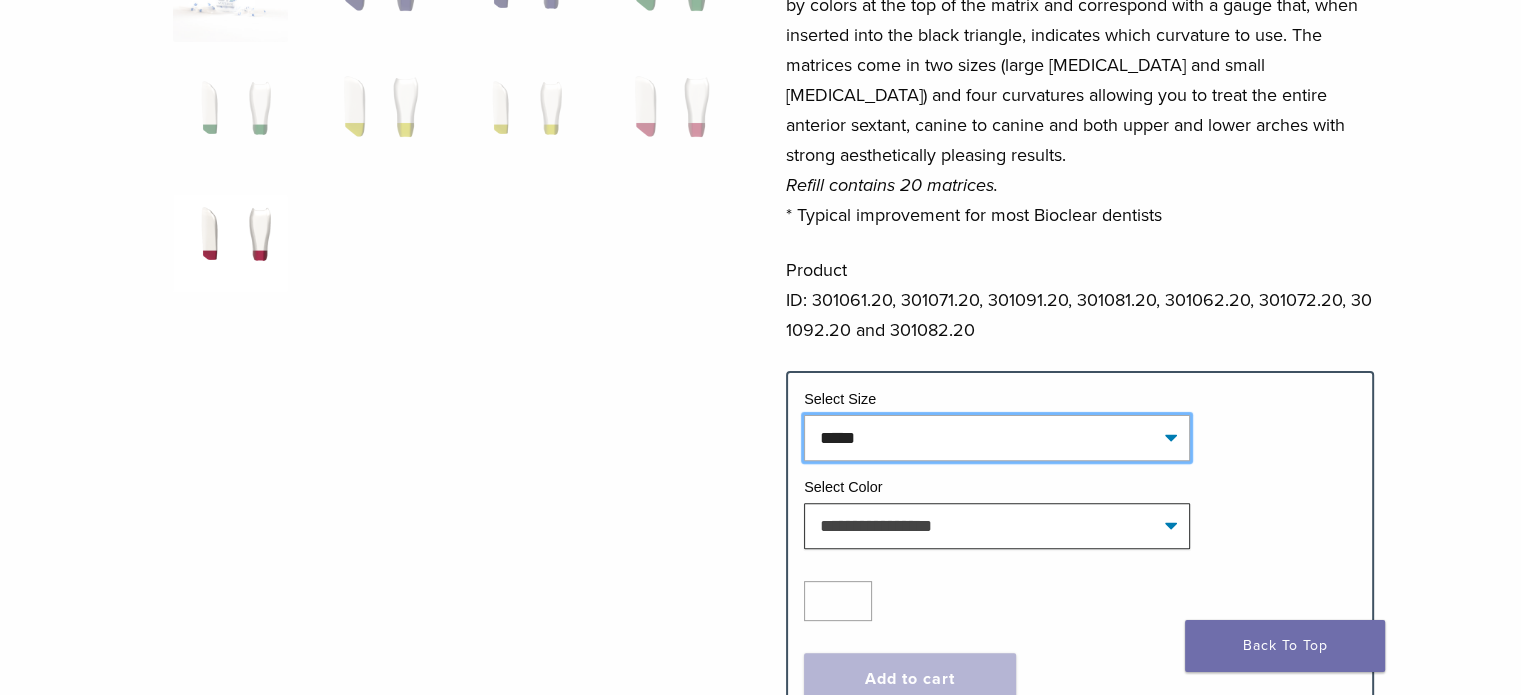 click on "**********" 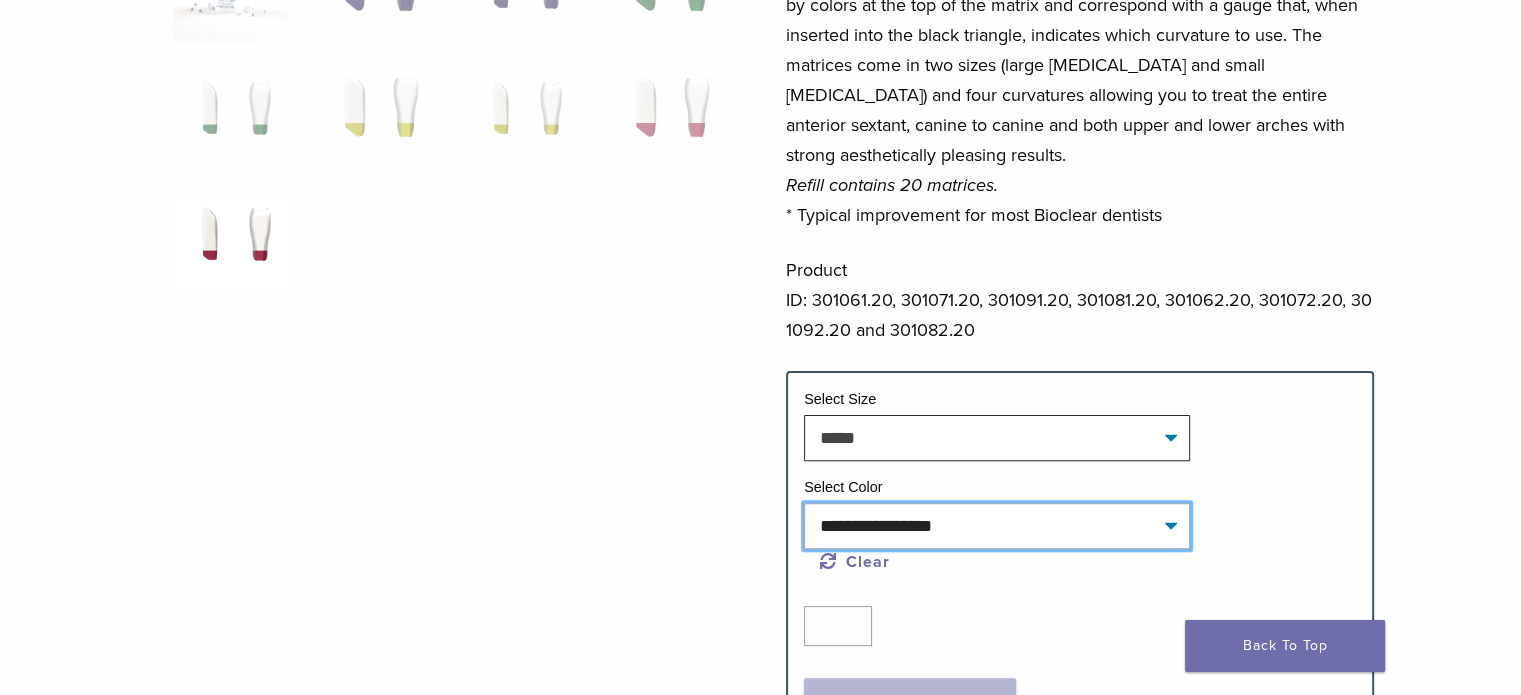 click on "**********" 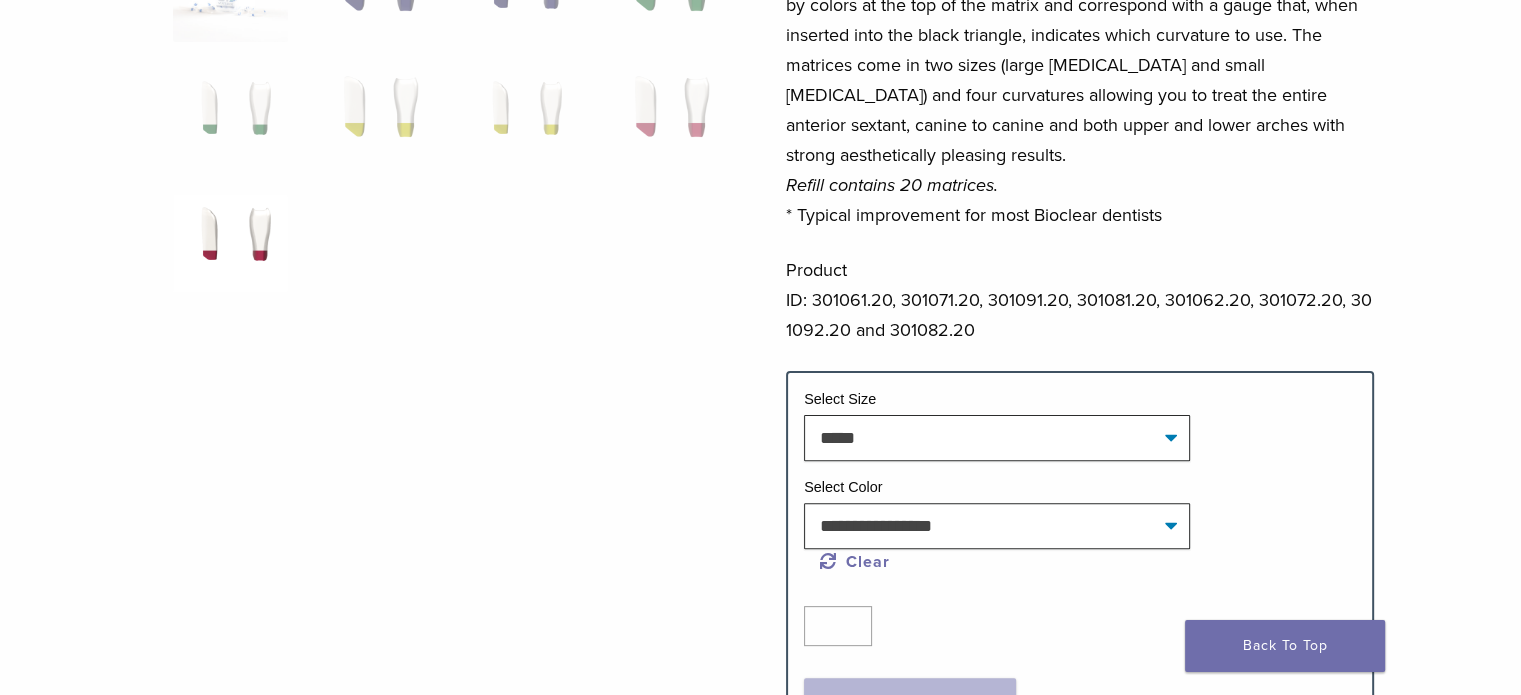click at bounding box center [449, 206] 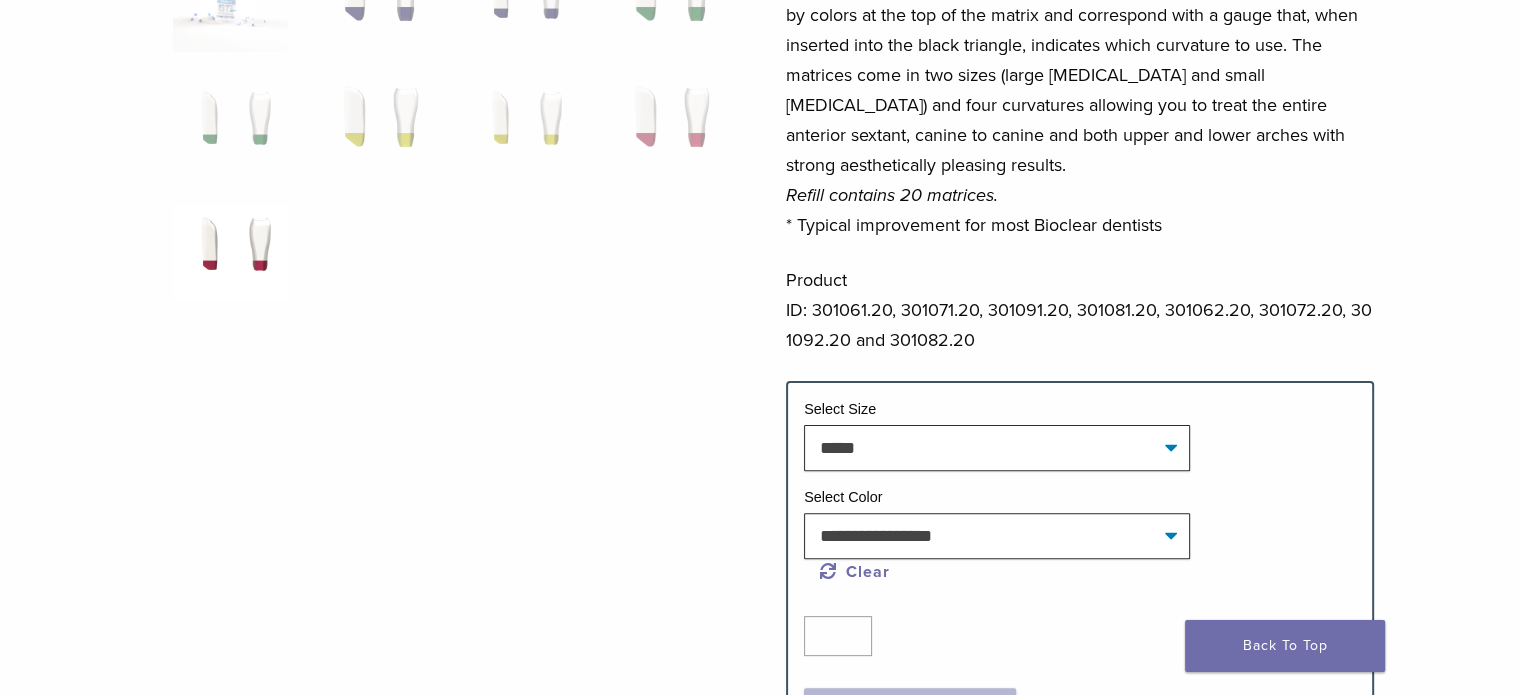 scroll, scrollTop: 500, scrollLeft: 0, axis: vertical 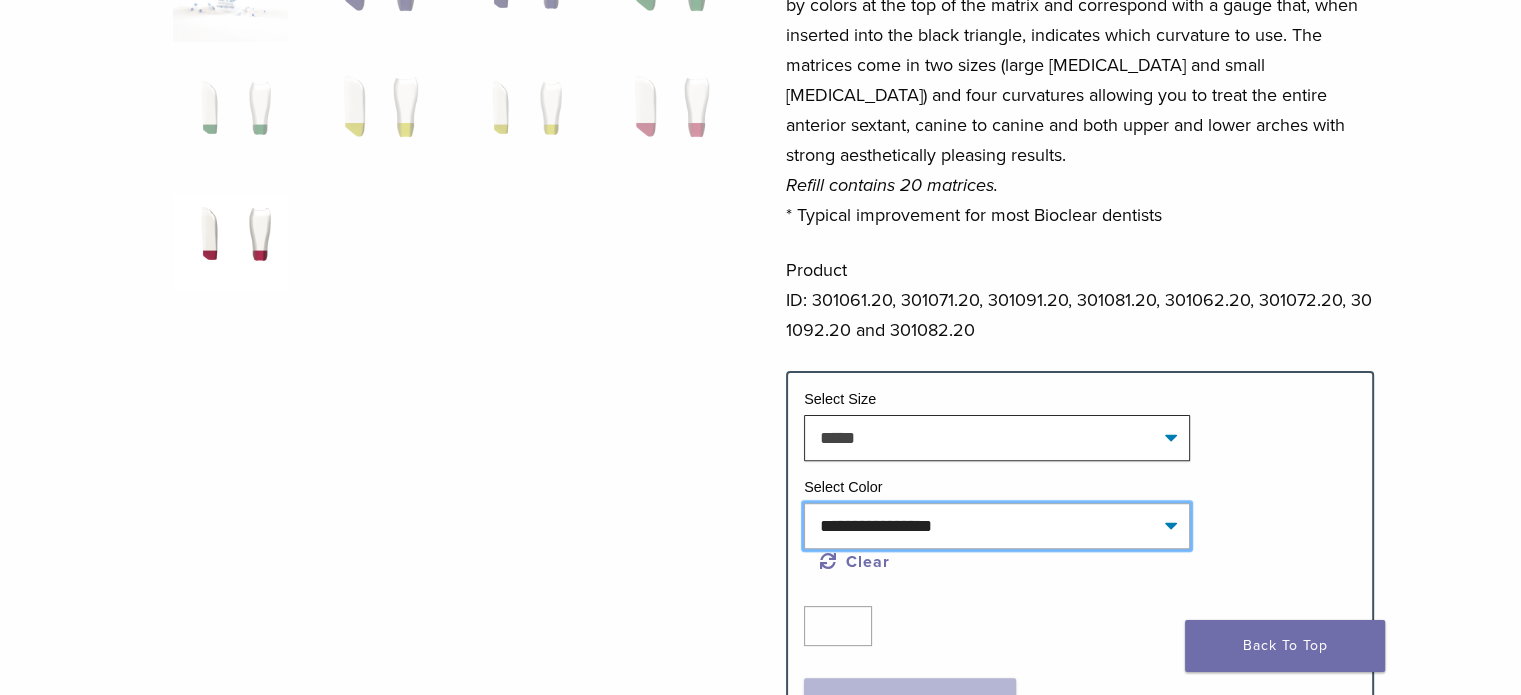 click on "**********" 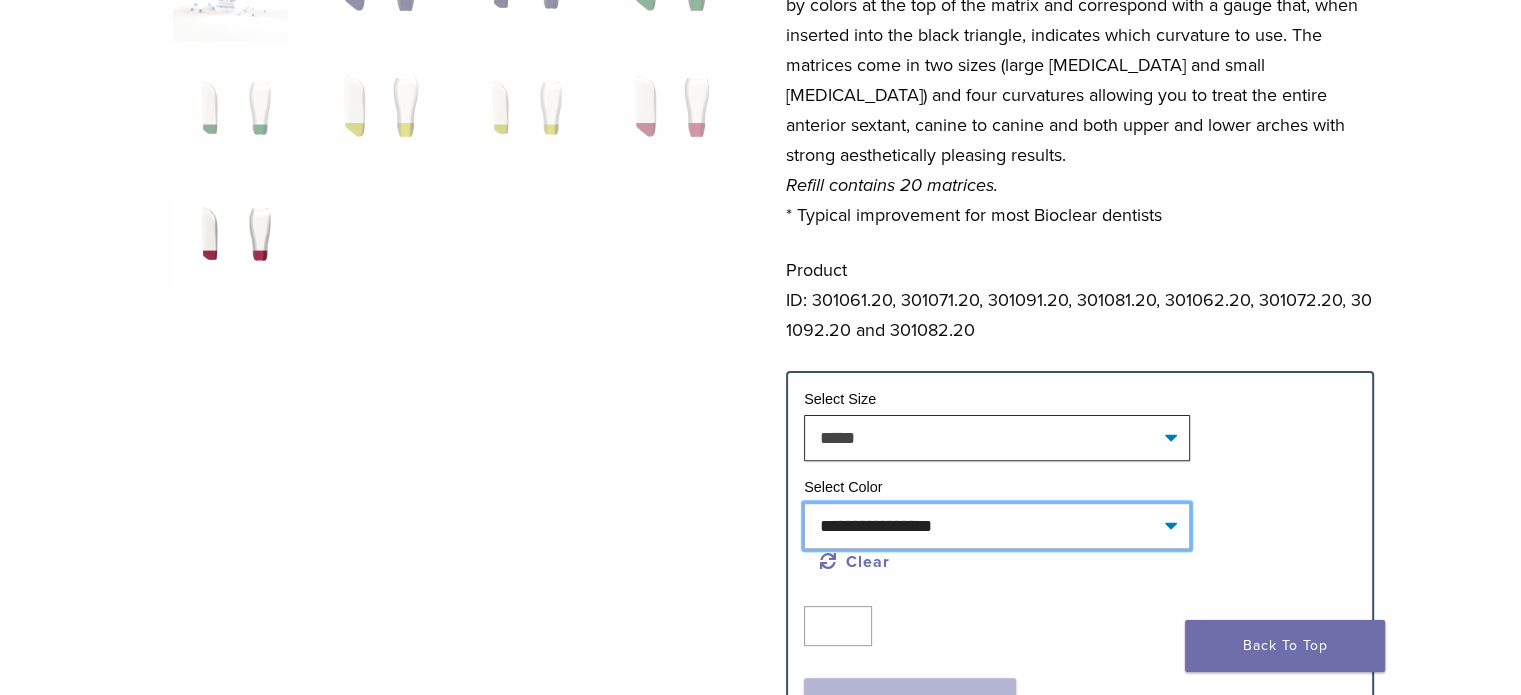 select on "****" 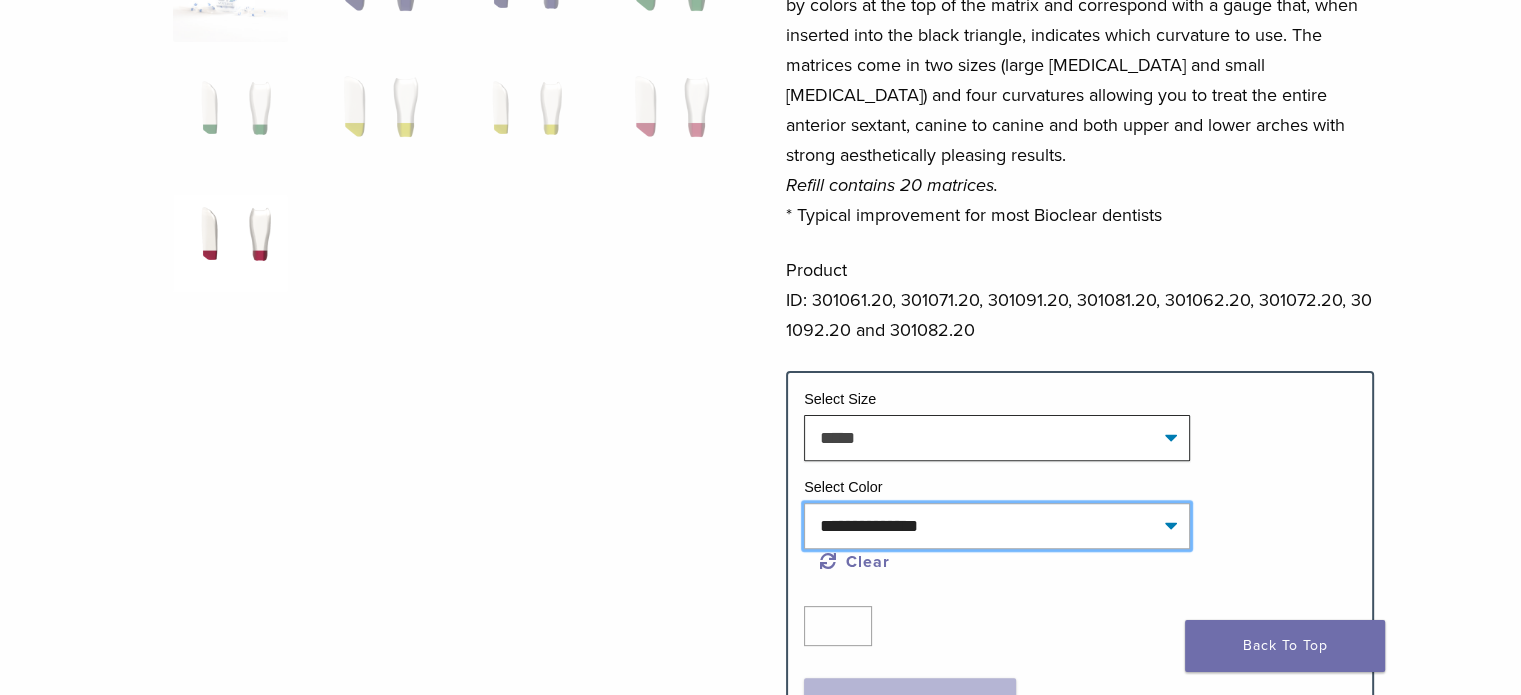click on "**********" 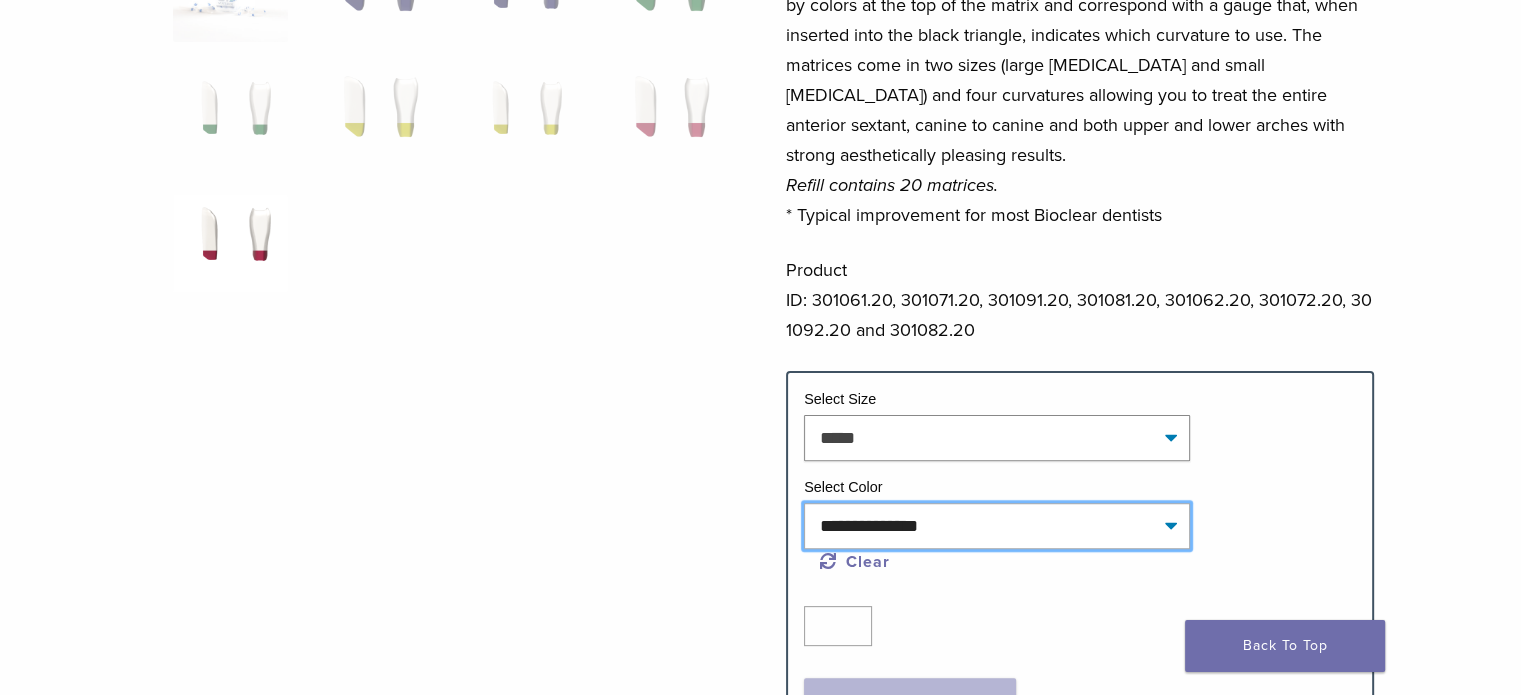 select on "*****" 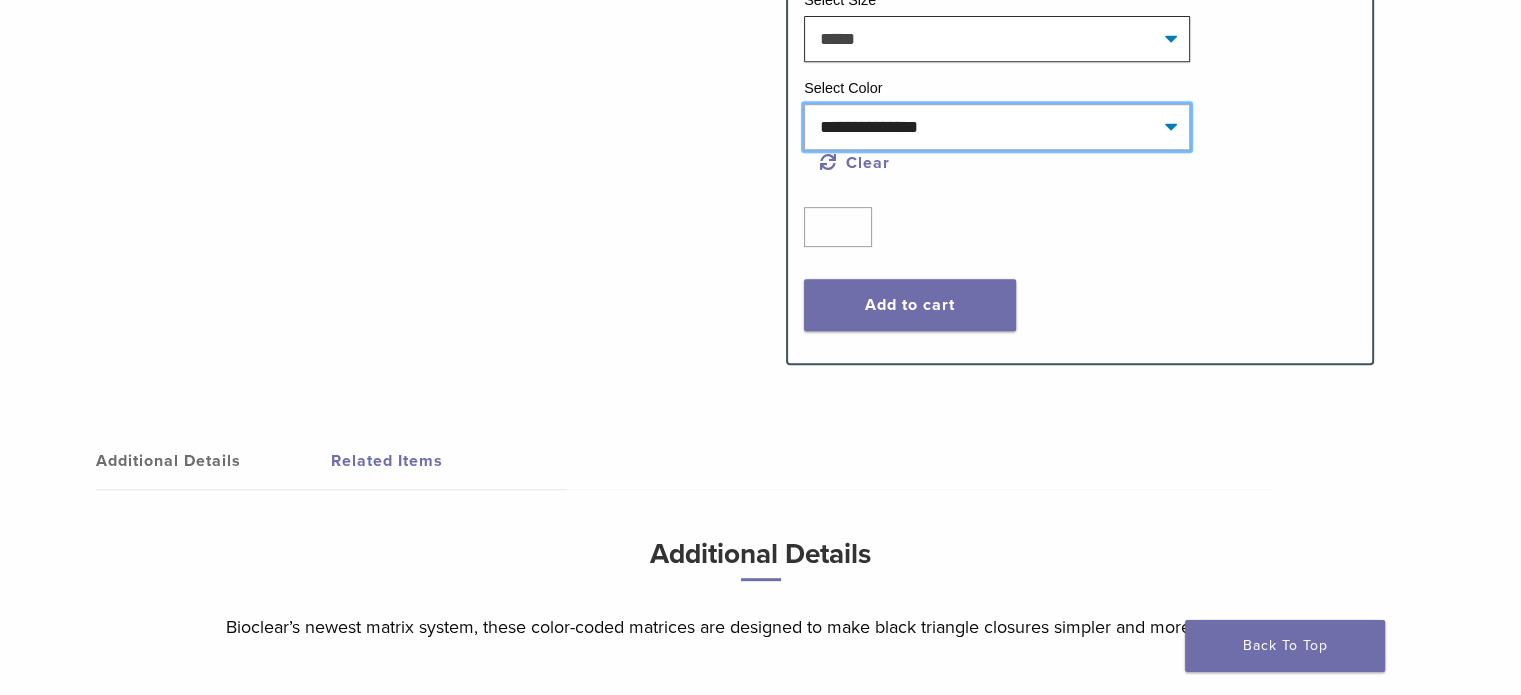 scroll, scrollTop: 900, scrollLeft: 0, axis: vertical 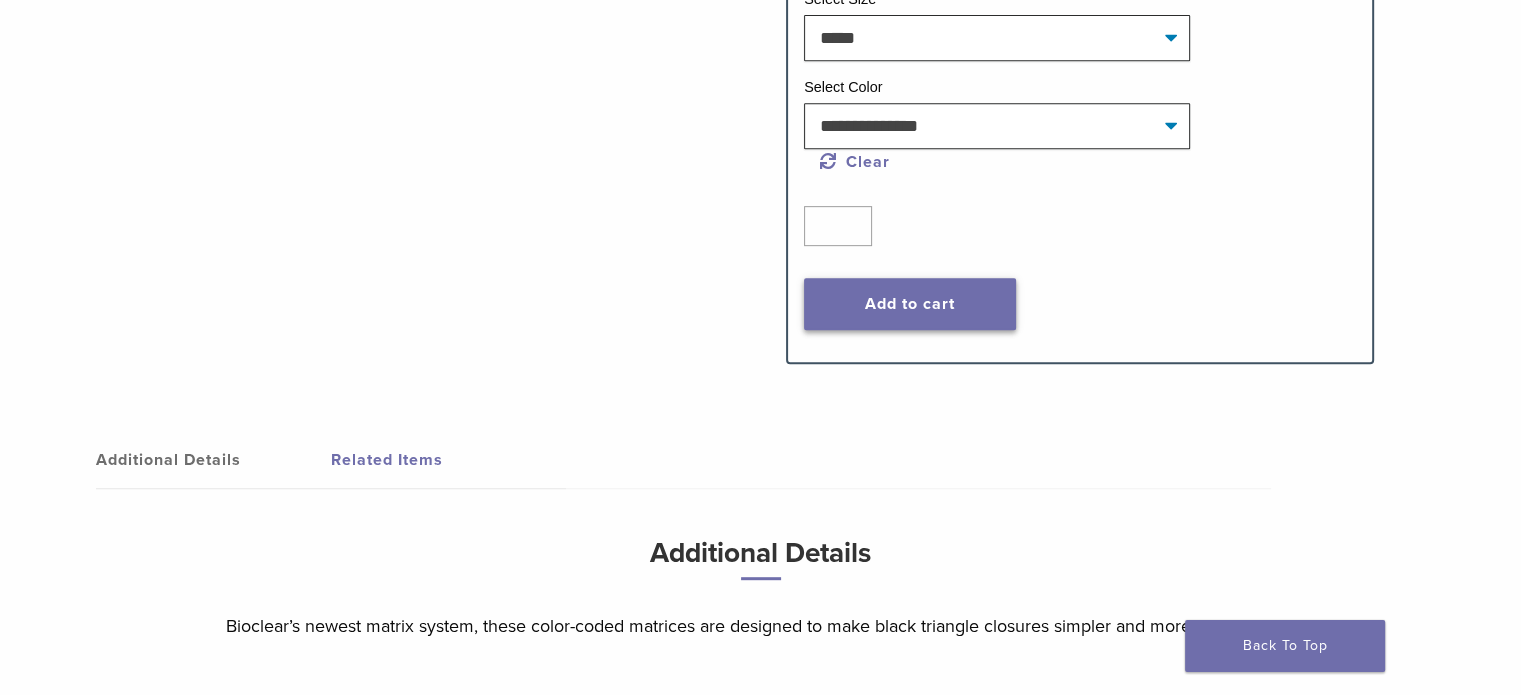 click on "Add to cart" 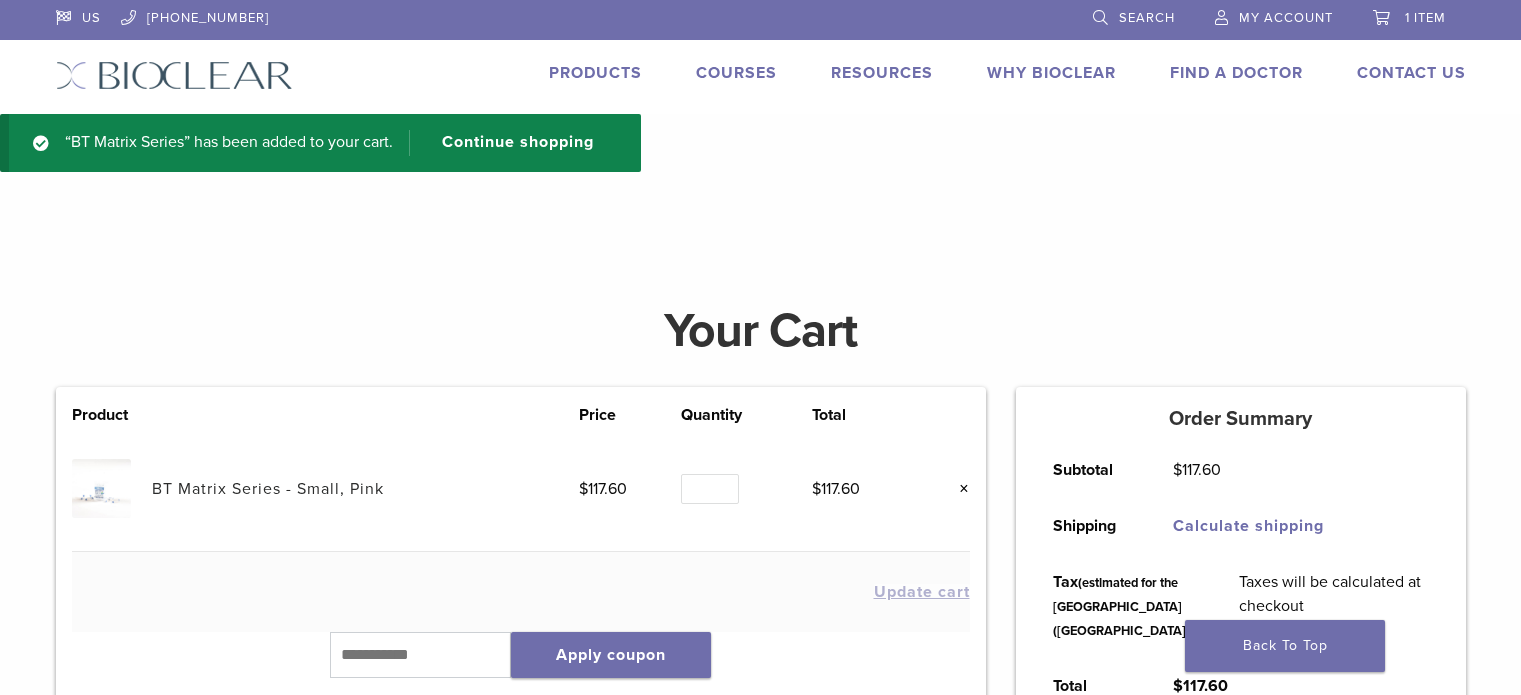 scroll, scrollTop: 0, scrollLeft: 0, axis: both 